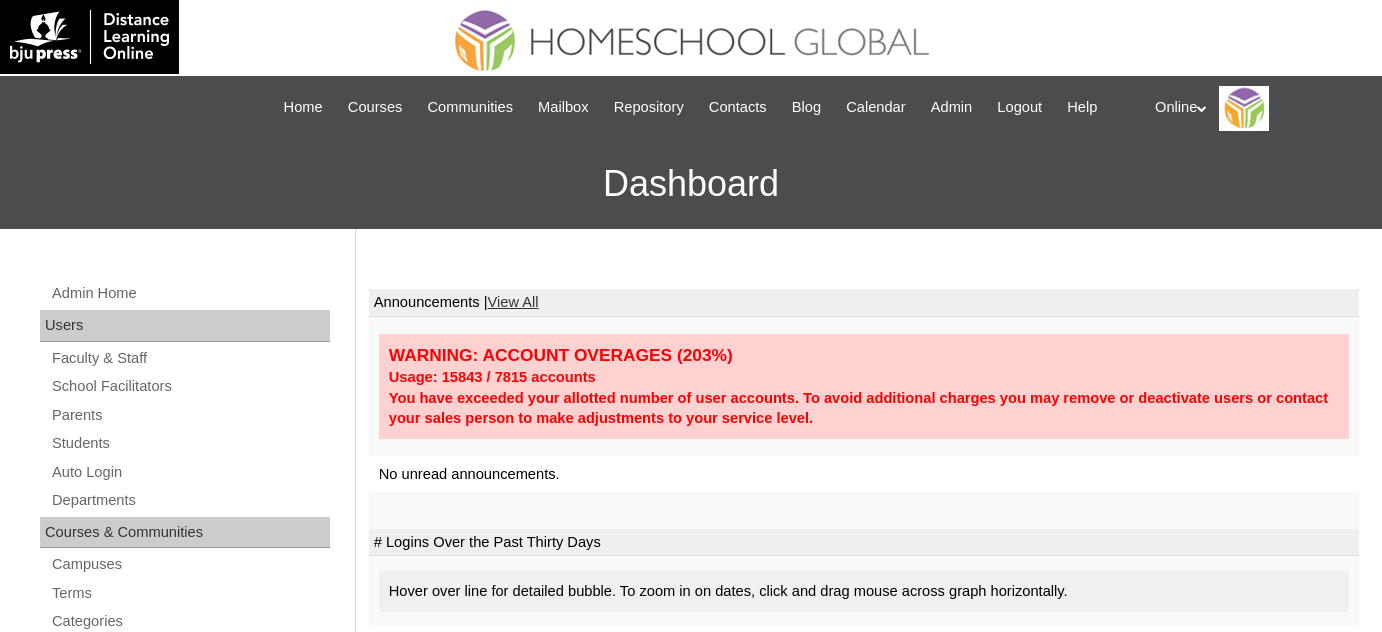 scroll, scrollTop: 0, scrollLeft: 0, axis: both 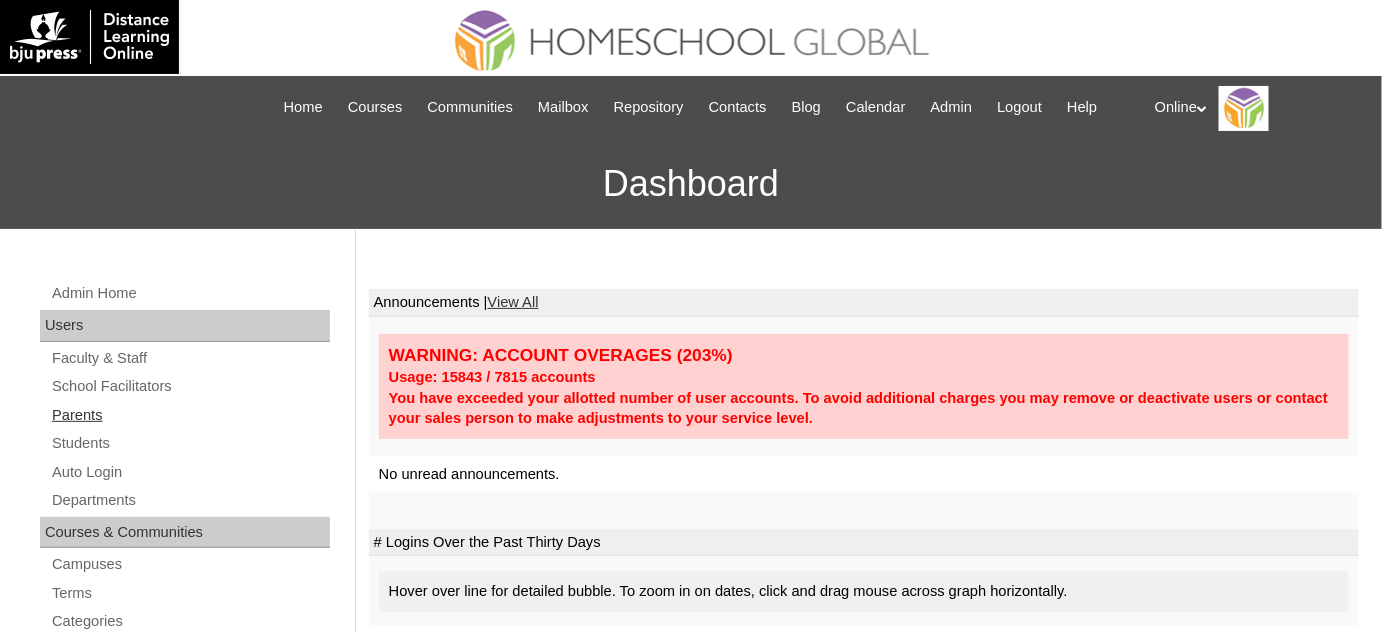 click on "Parents" at bounding box center (190, 415) 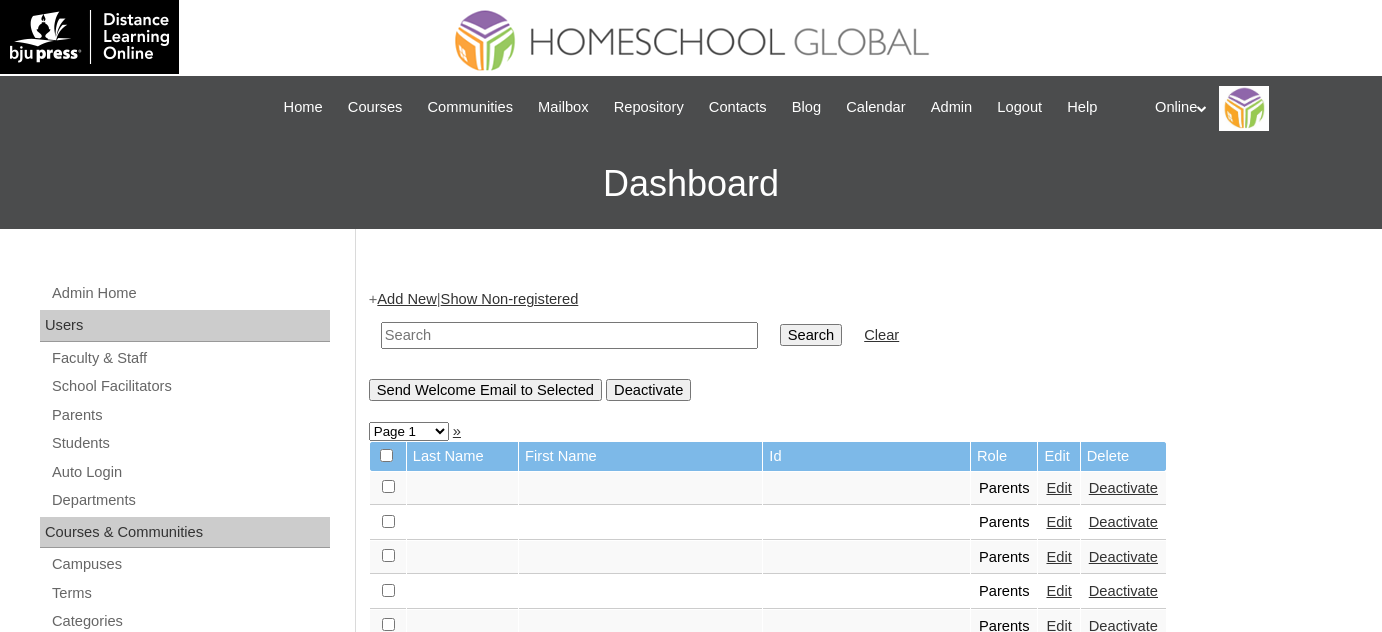 scroll, scrollTop: 0, scrollLeft: 0, axis: both 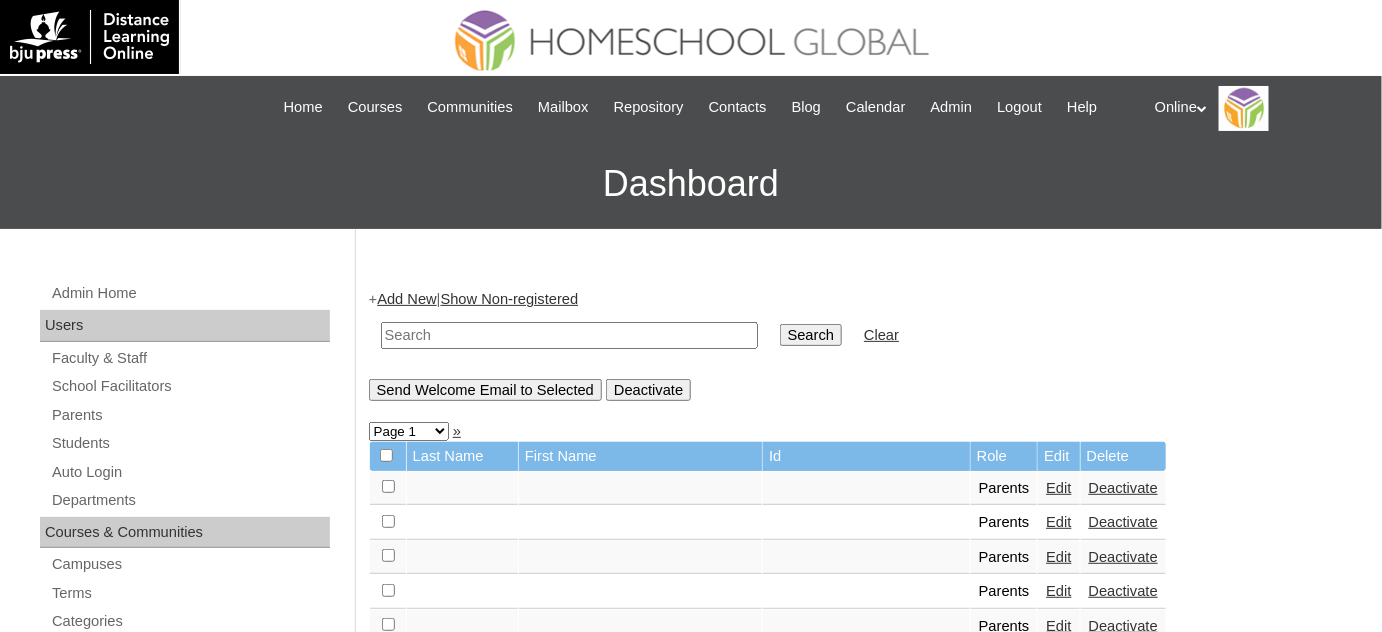 click at bounding box center [569, 335] 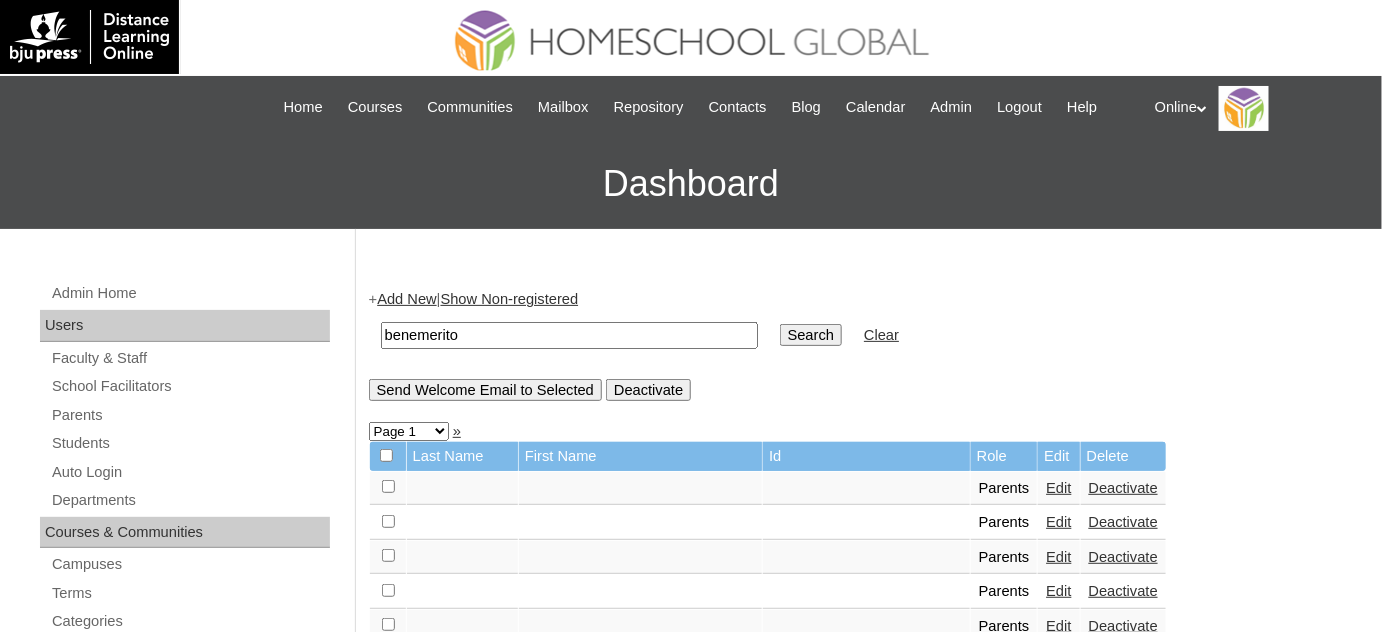 type on "benemerito" 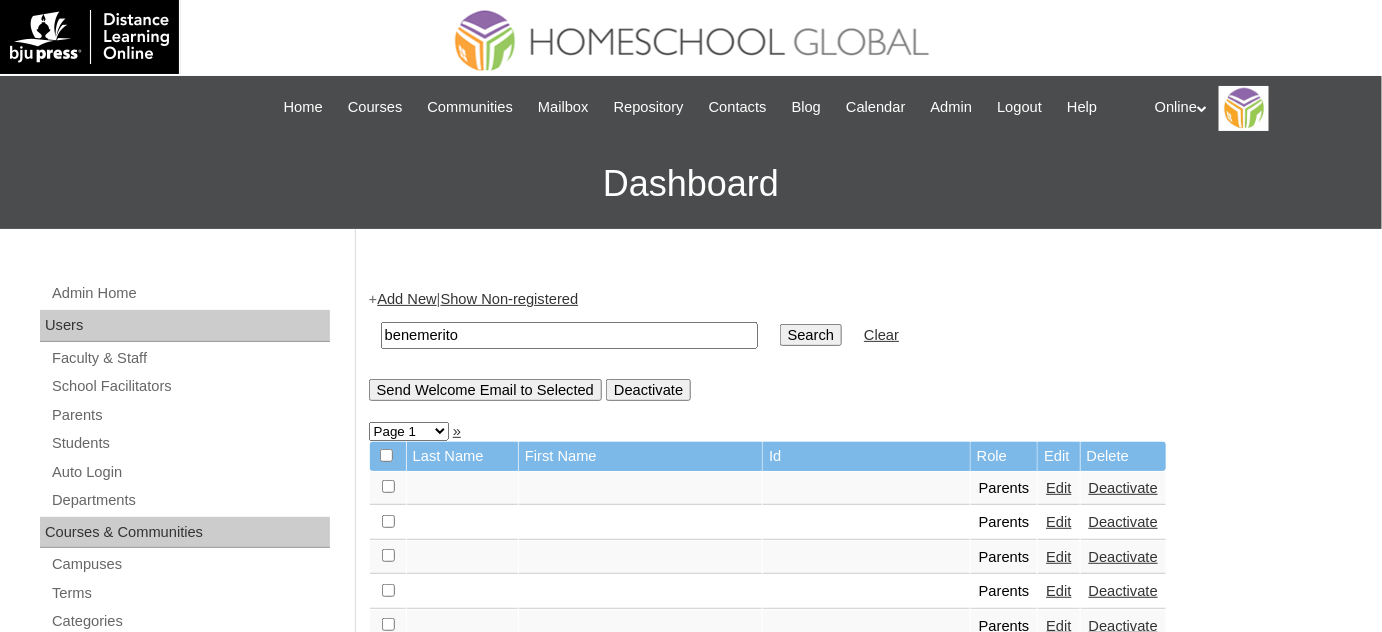 click on "Search" at bounding box center (811, 335) 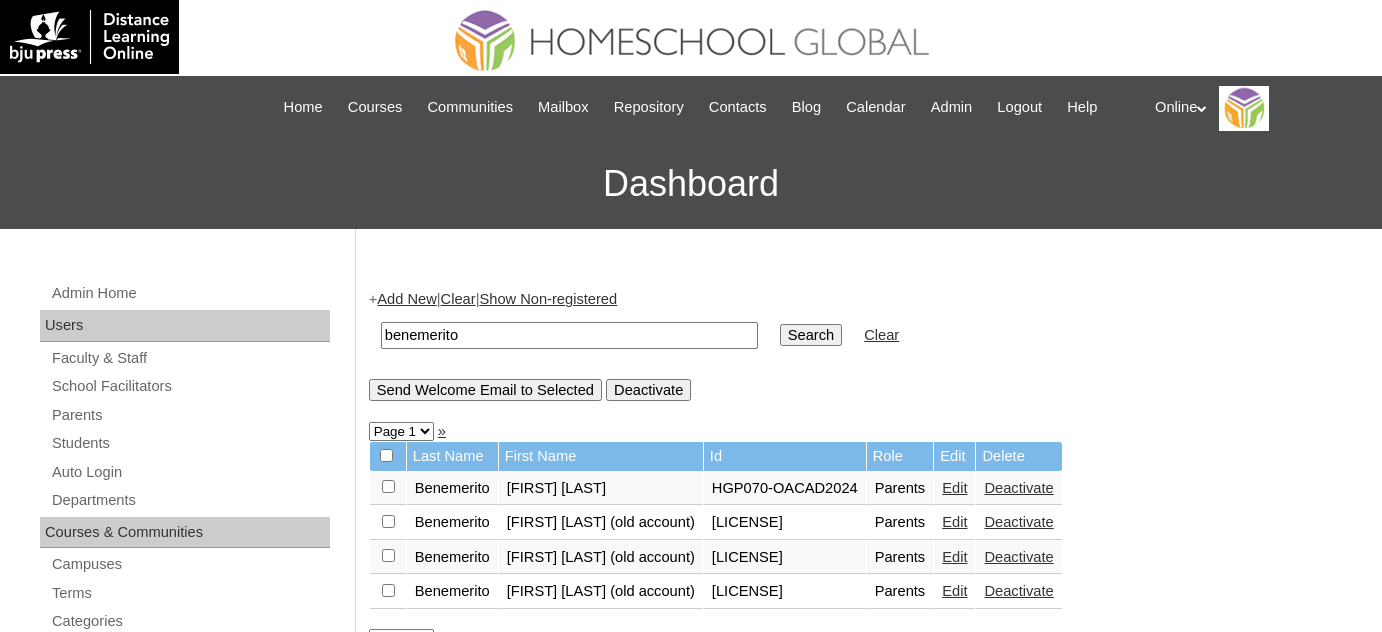 scroll, scrollTop: 0, scrollLeft: 0, axis: both 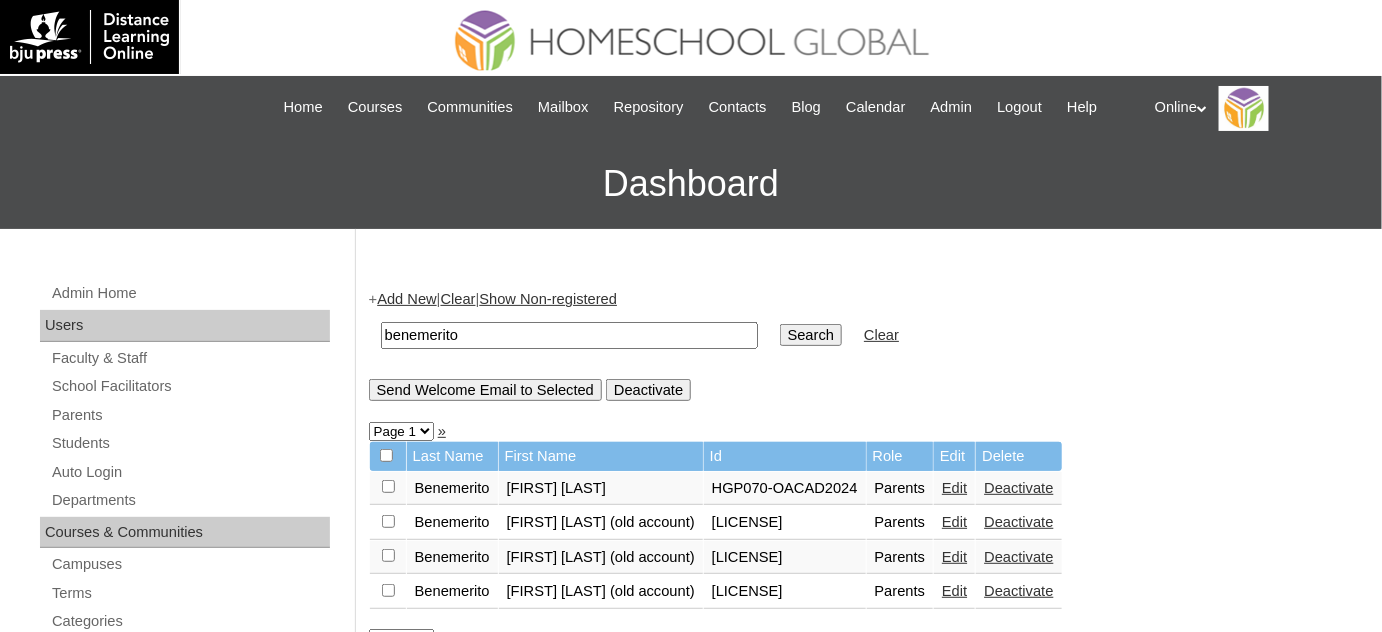 click on "Edit" at bounding box center [954, 488] 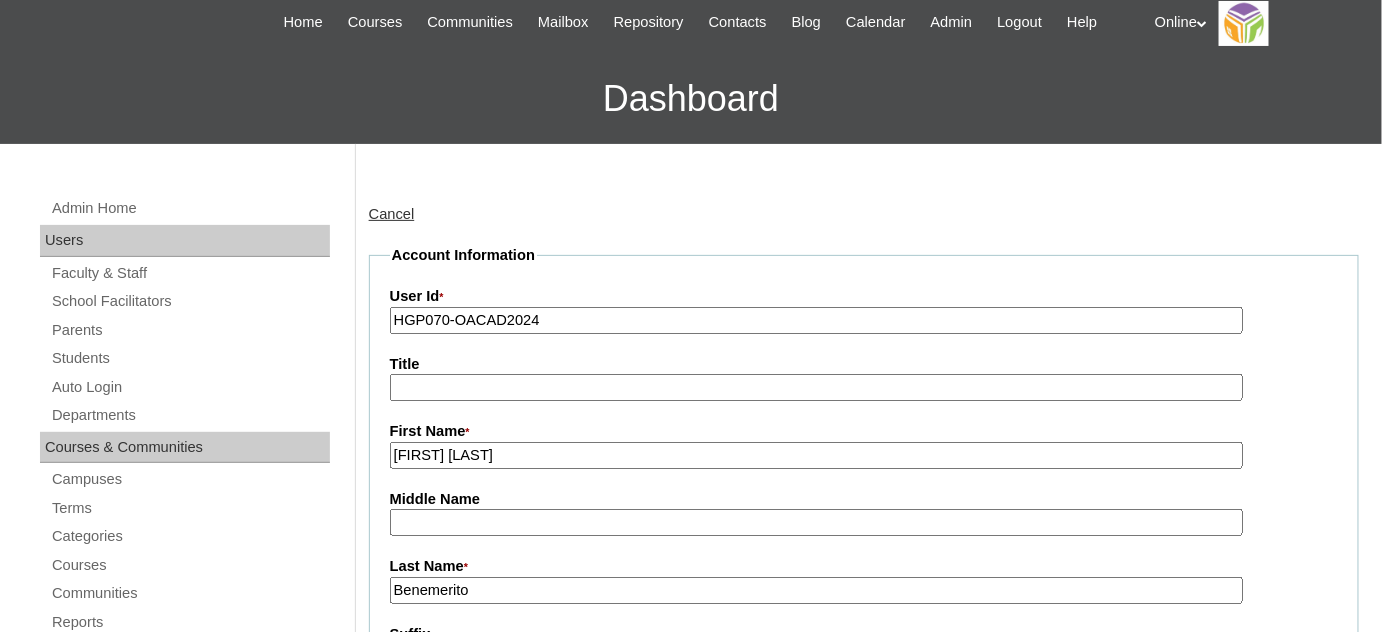 scroll, scrollTop: 90, scrollLeft: 0, axis: vertical 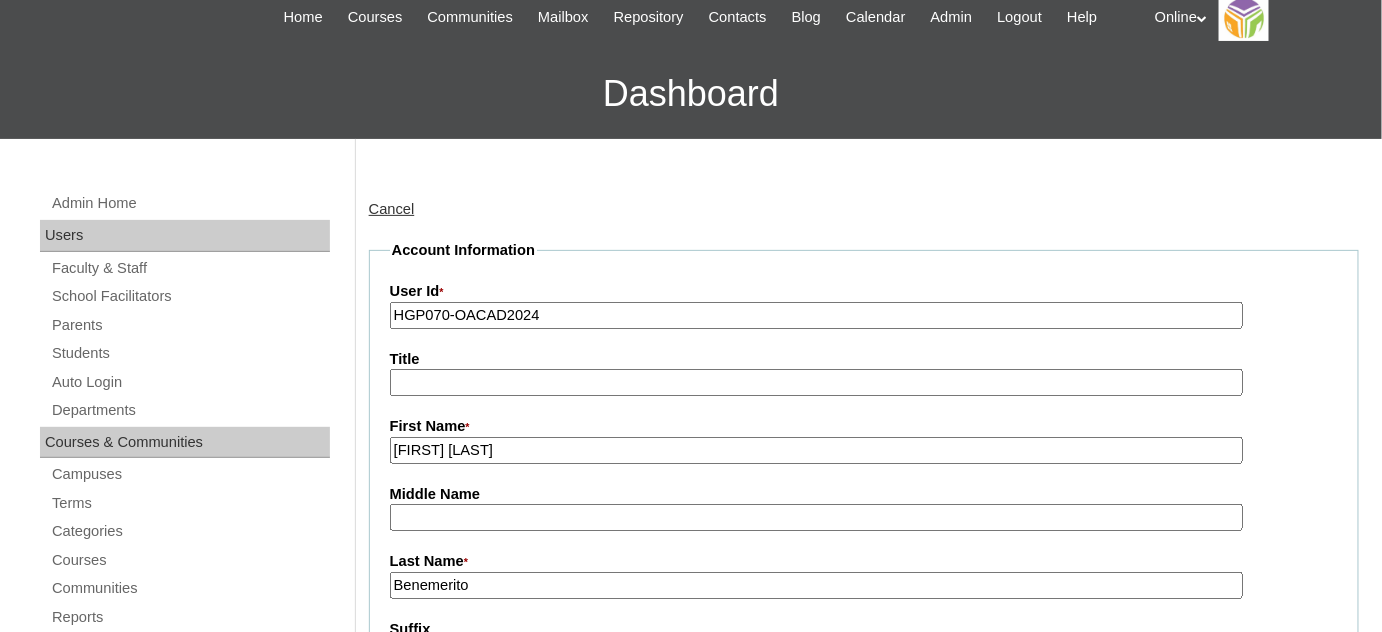 click on "[FIRST] [LAST]" at bounding box center [816, 450] 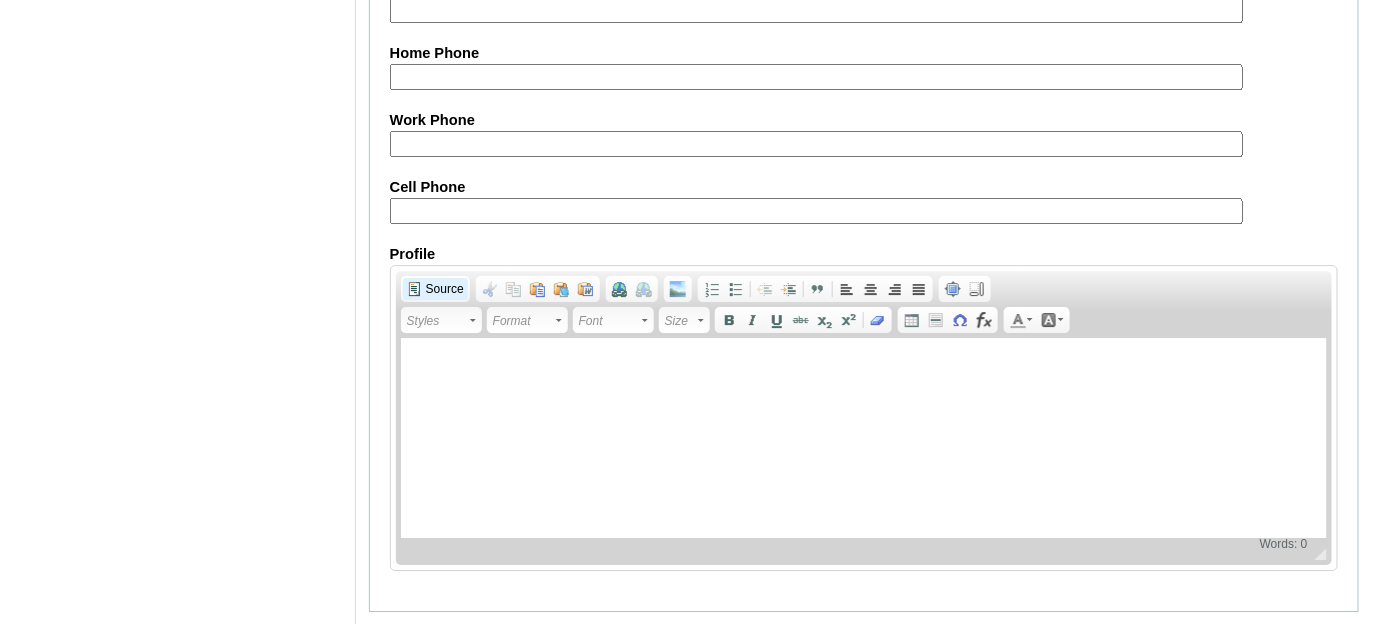 scroll, scrollTop: 1967, scrollLeft: 0, axis: vertical 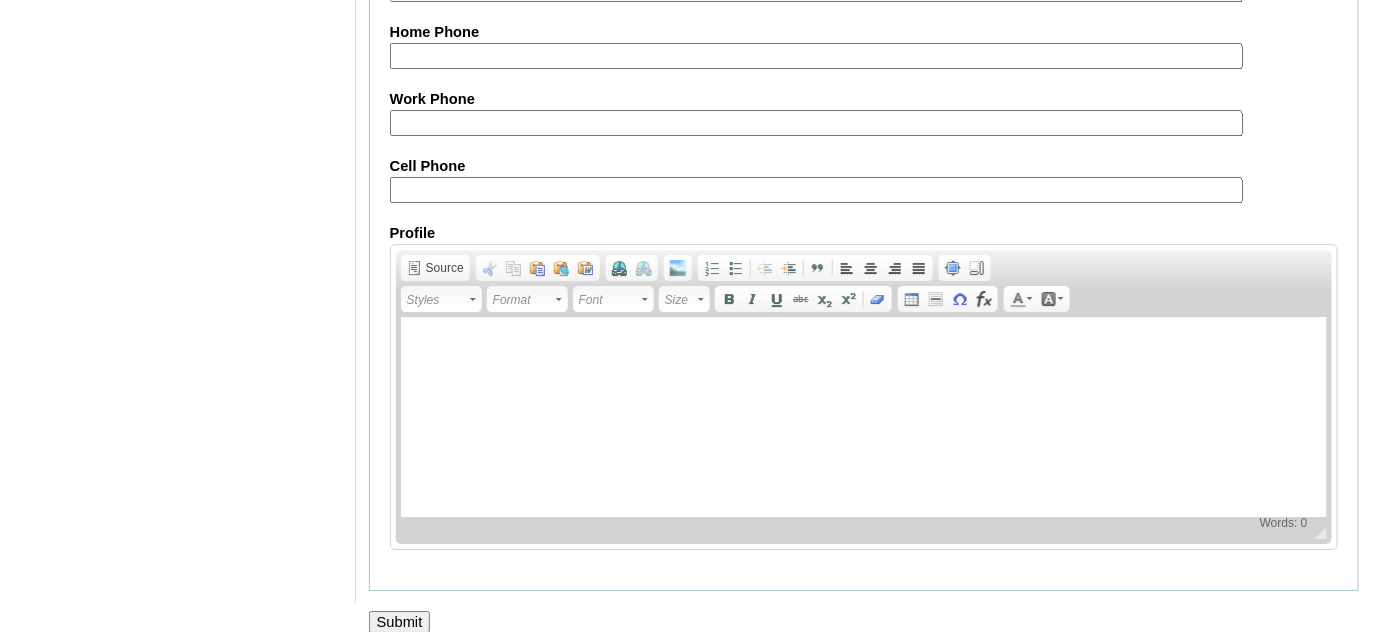type on "[FIRST] [LAST] (old account)" 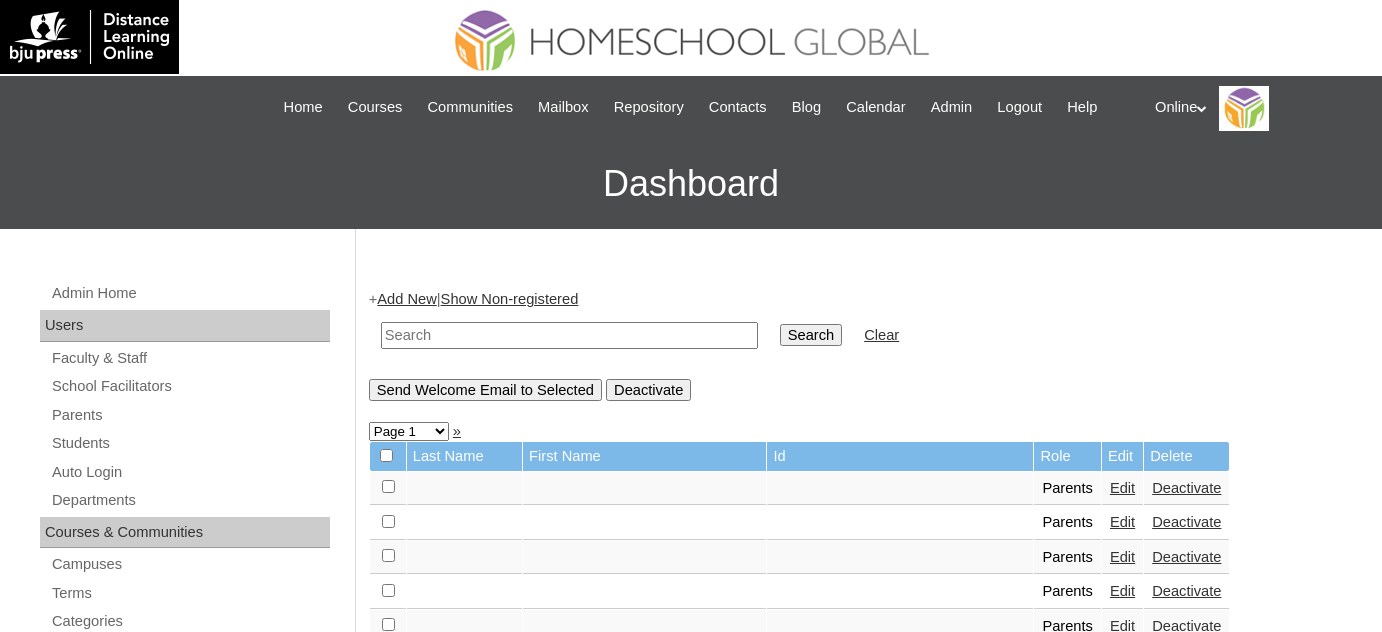 scroll, scrollTop: 0, scrollLeft: 0, axis: both 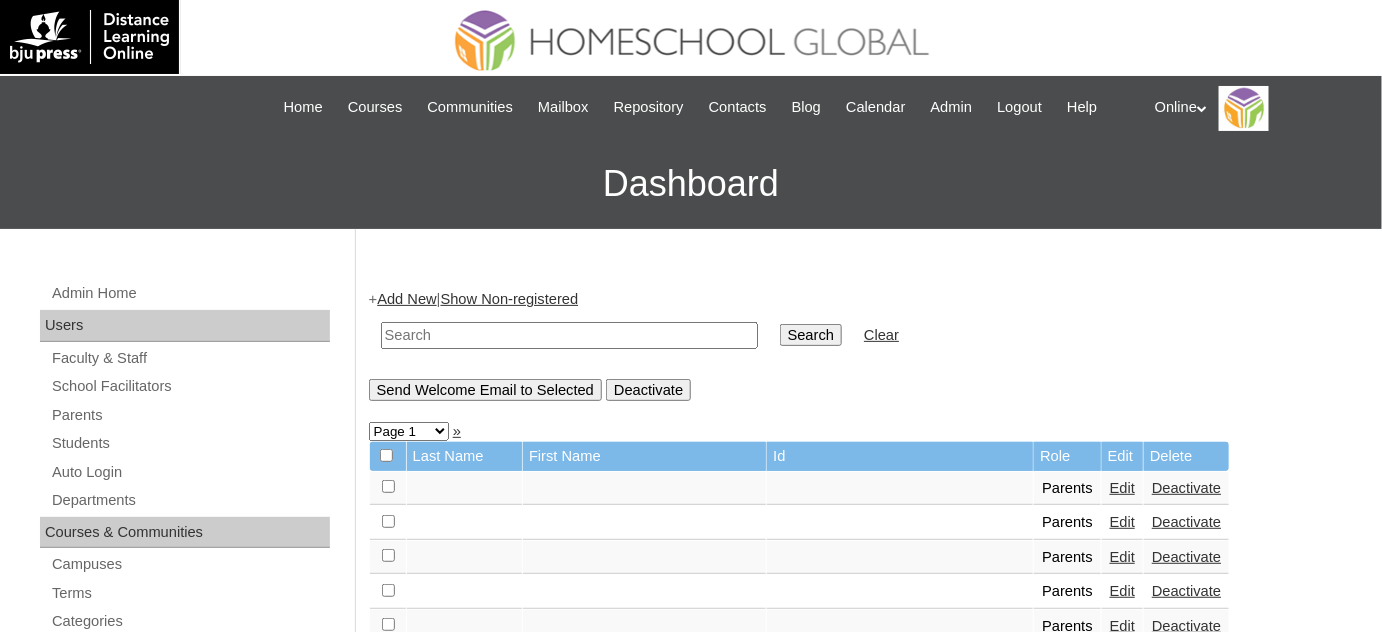click at bounding box center [569, 335] 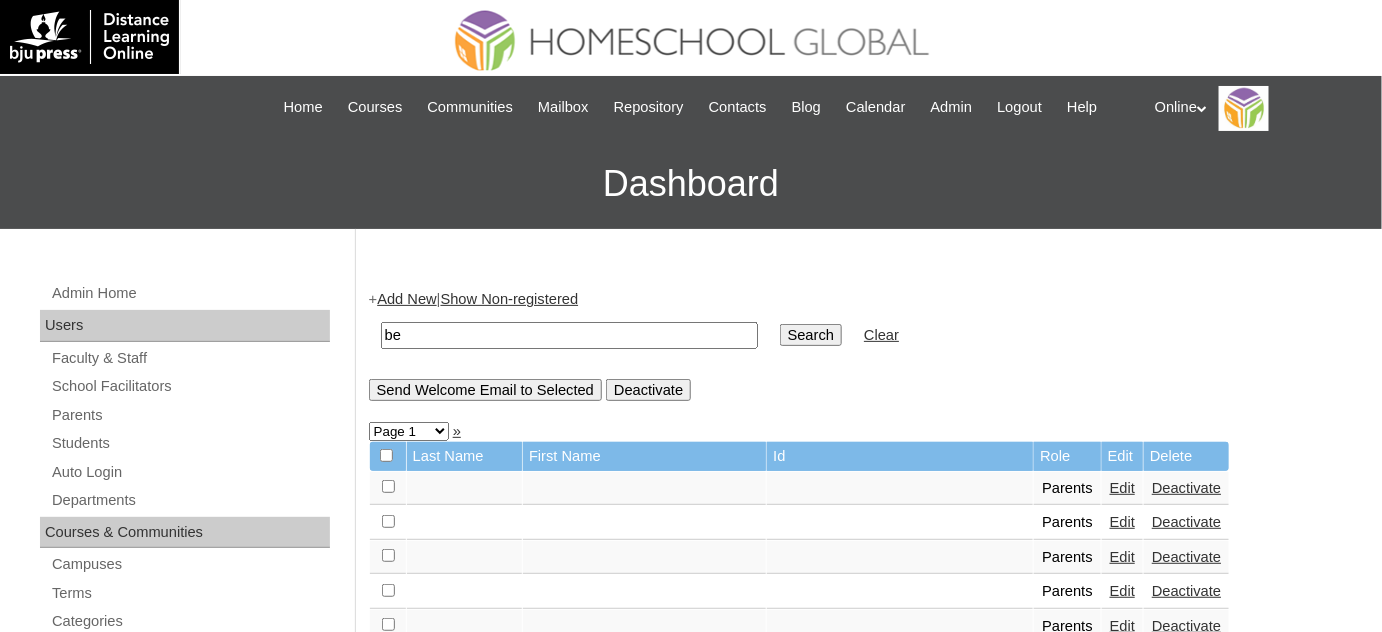type on "benemerito" 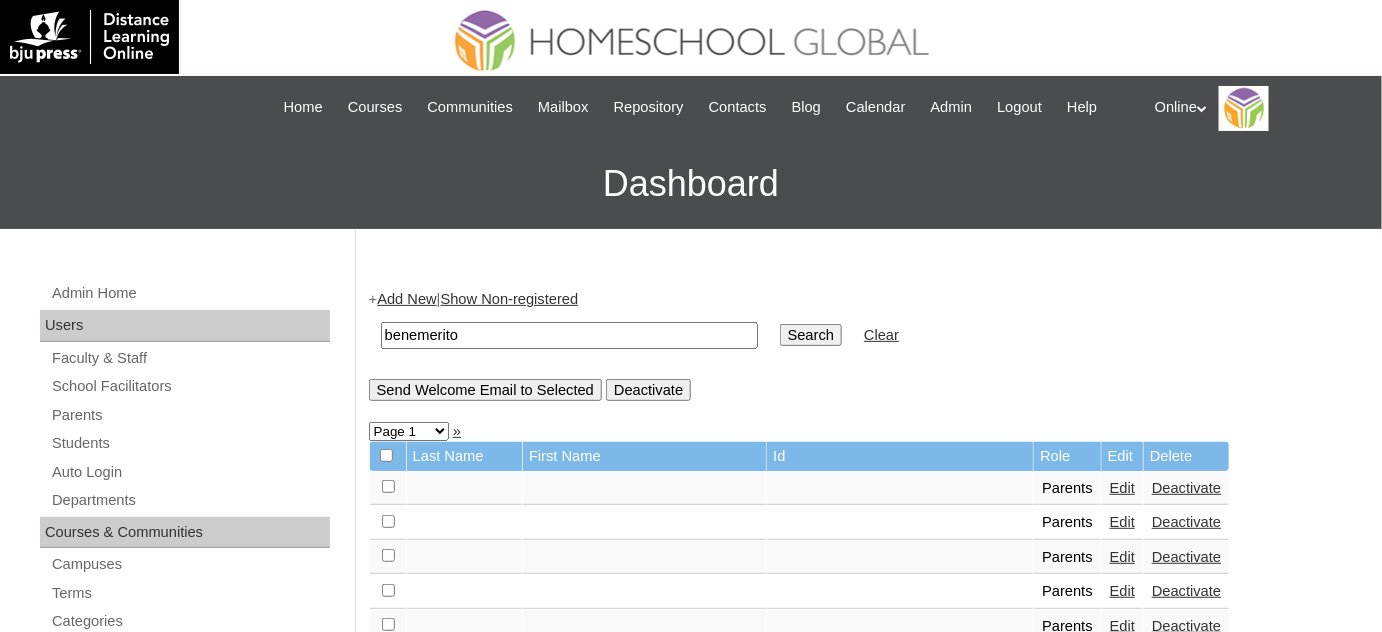 click on "Search" at bounding box center (811, 335) 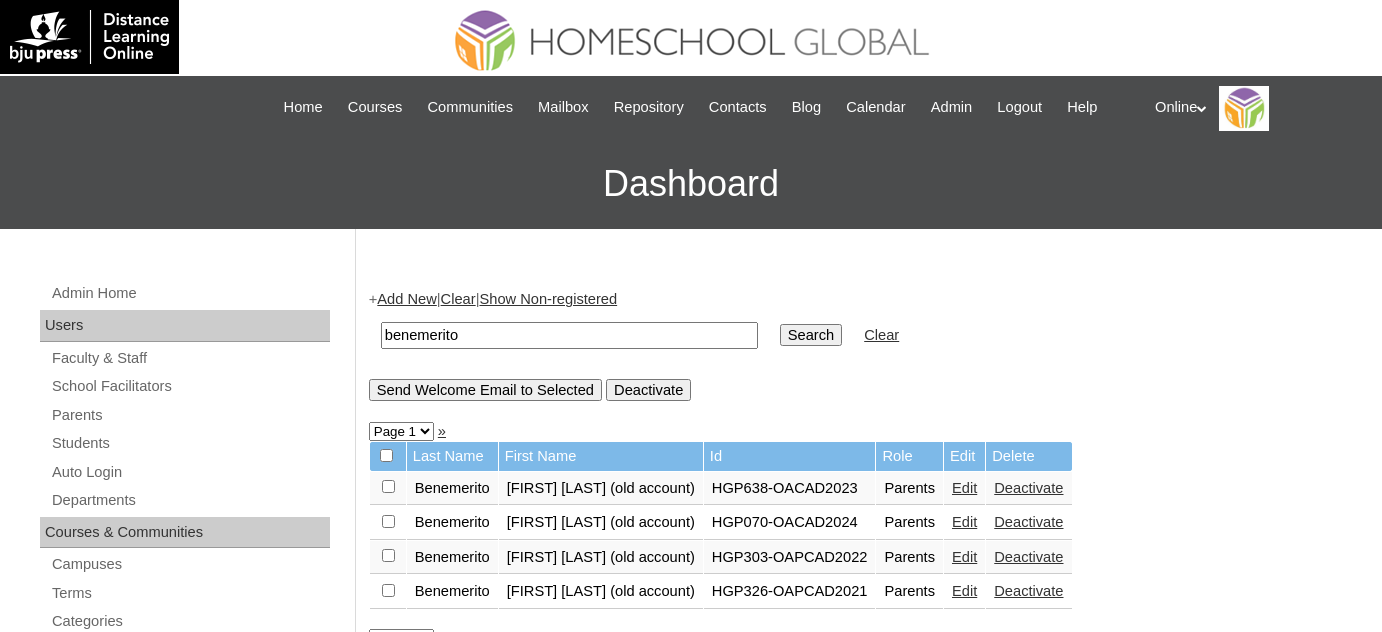 scroll, scrollTop: 0, scrollLeft: 0, axis: both 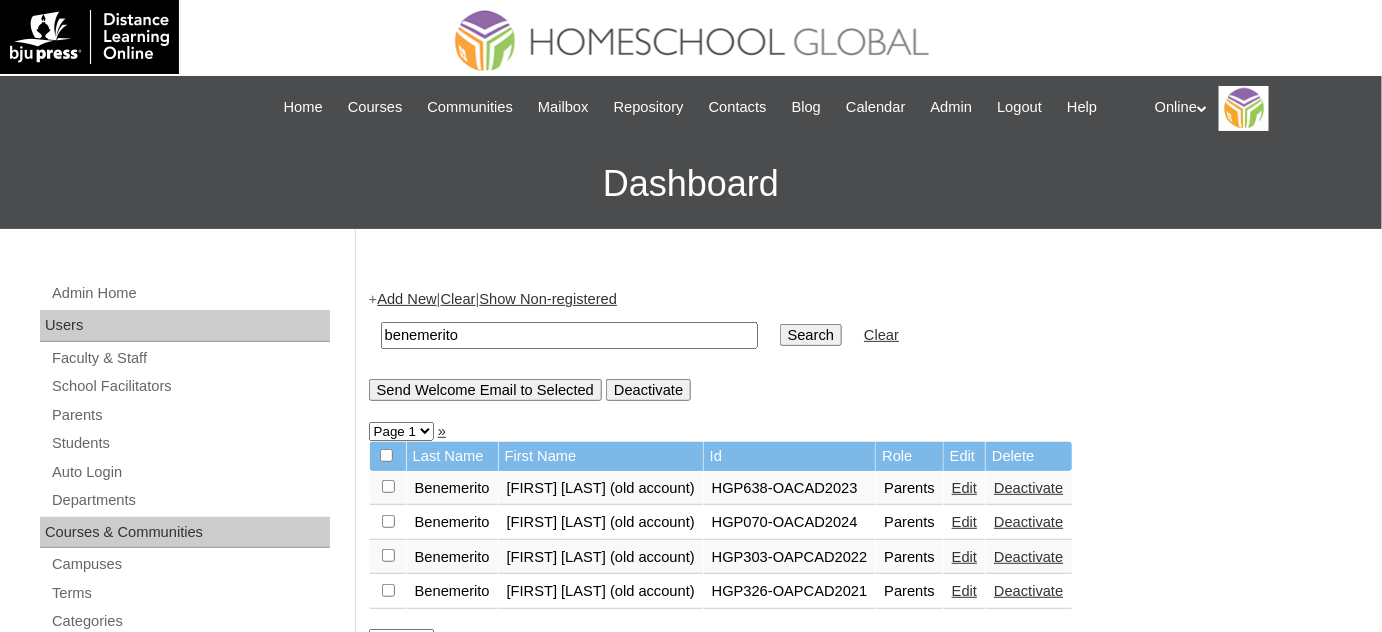 click on "Add New" at bounding box center (406, 299) 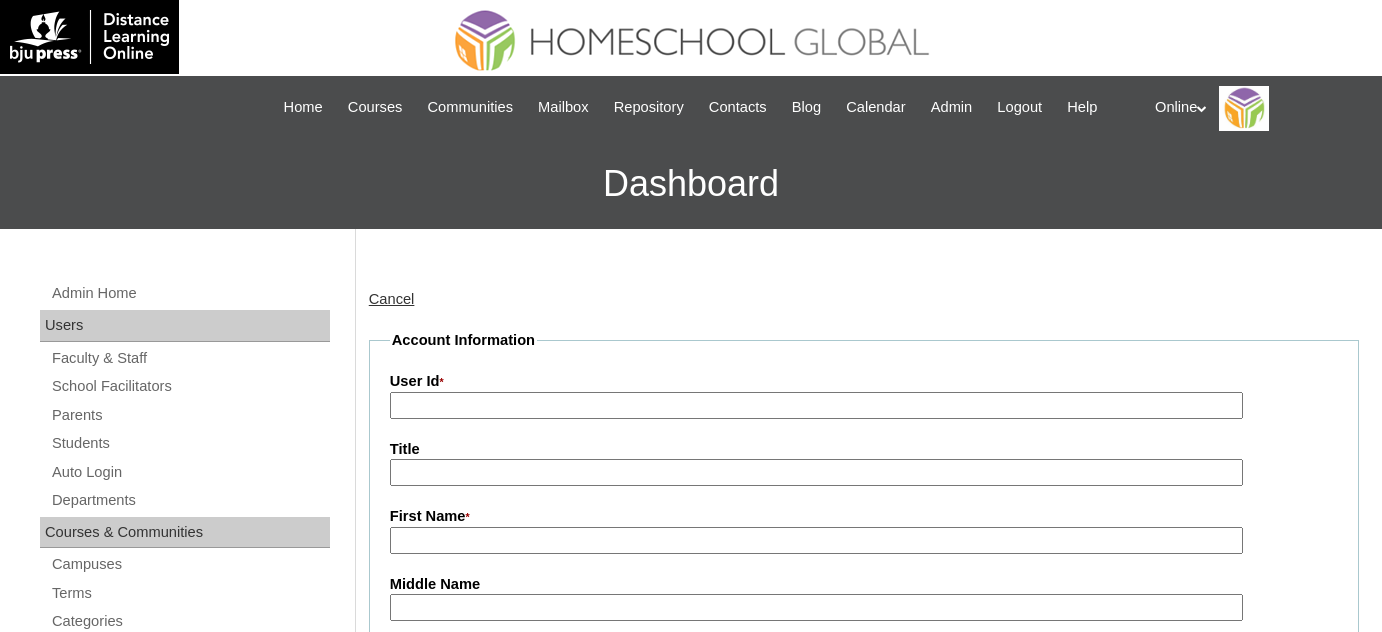 scroll, scrollTop: 0, scrollLeft: 0, axis: both 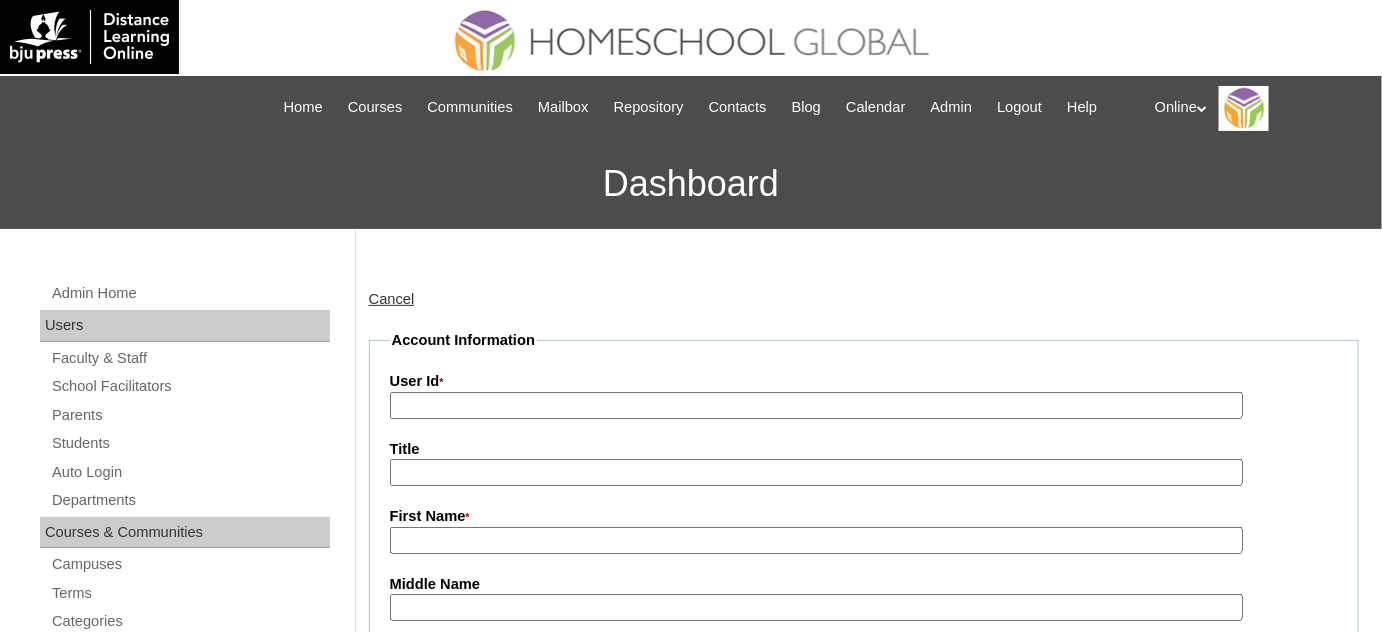 click on "User Id  *" at bounding box center (816, 405) 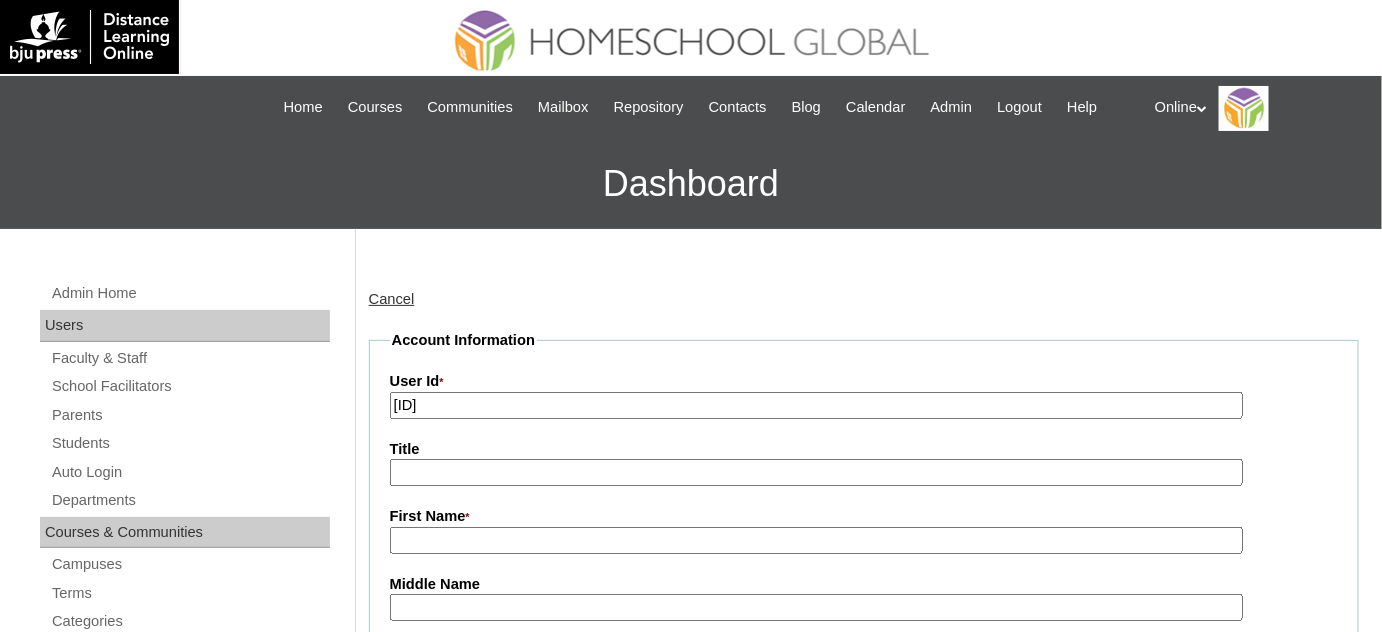 type on "HGP0127-OACAD2025" 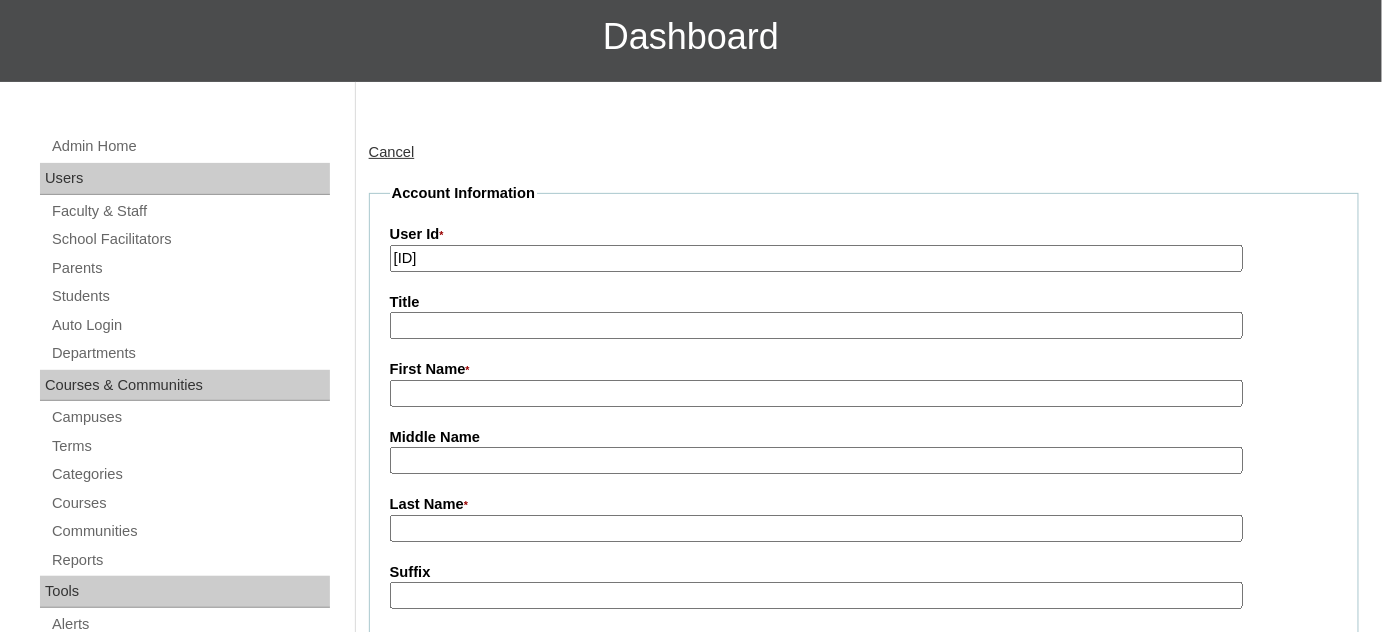 scroll, scrollTop: 181, scrollLeft: 0, axis: vertical 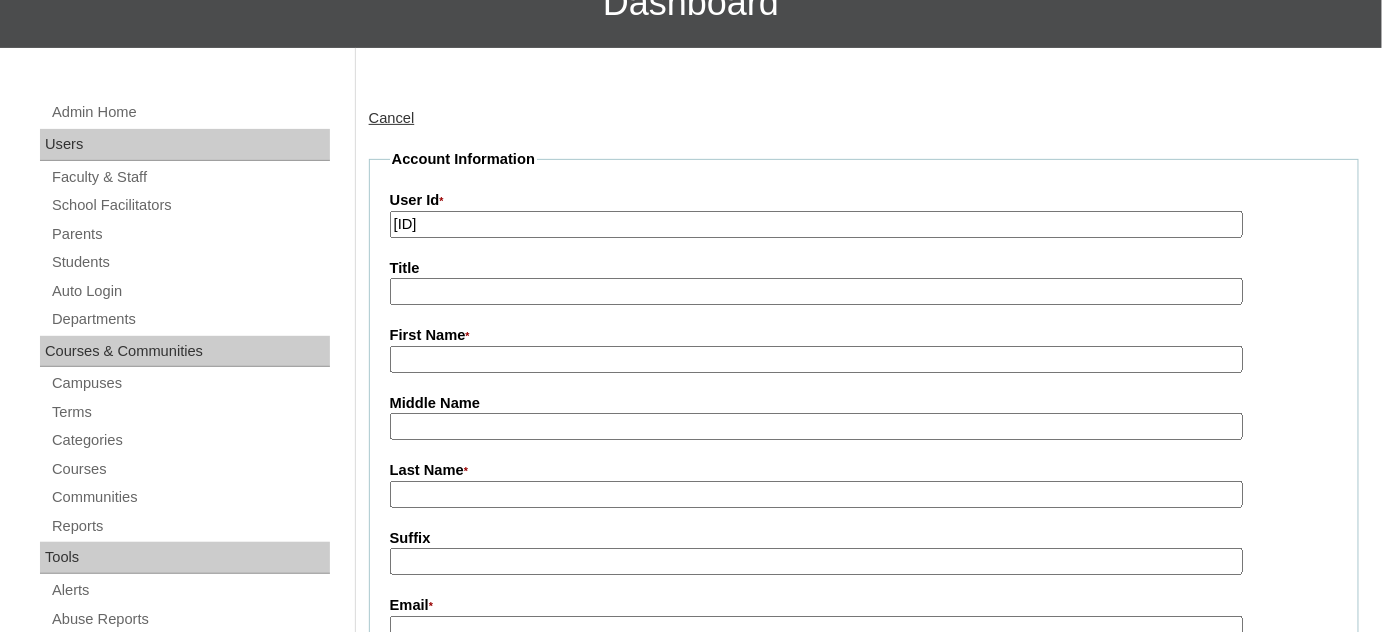 click on "First Name  *" at bounding box center (816, 359) 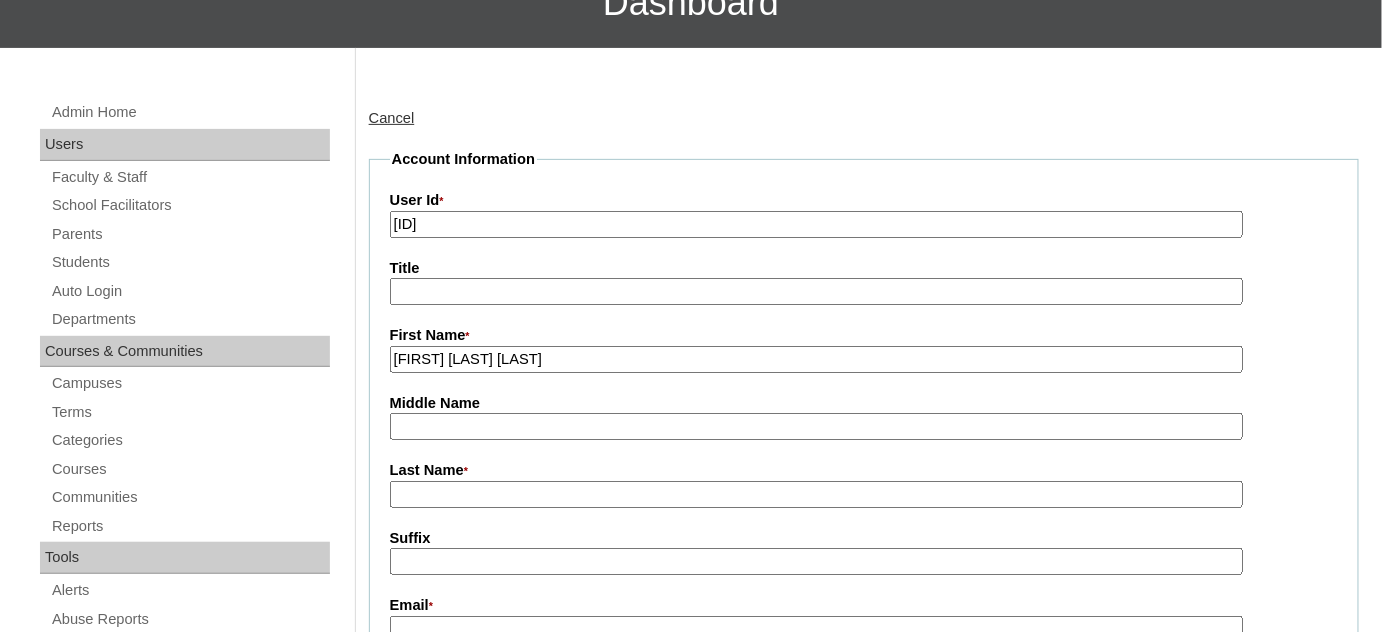 click on "Ricci Krizzane Benemerito" at bounding box center [816, 359] 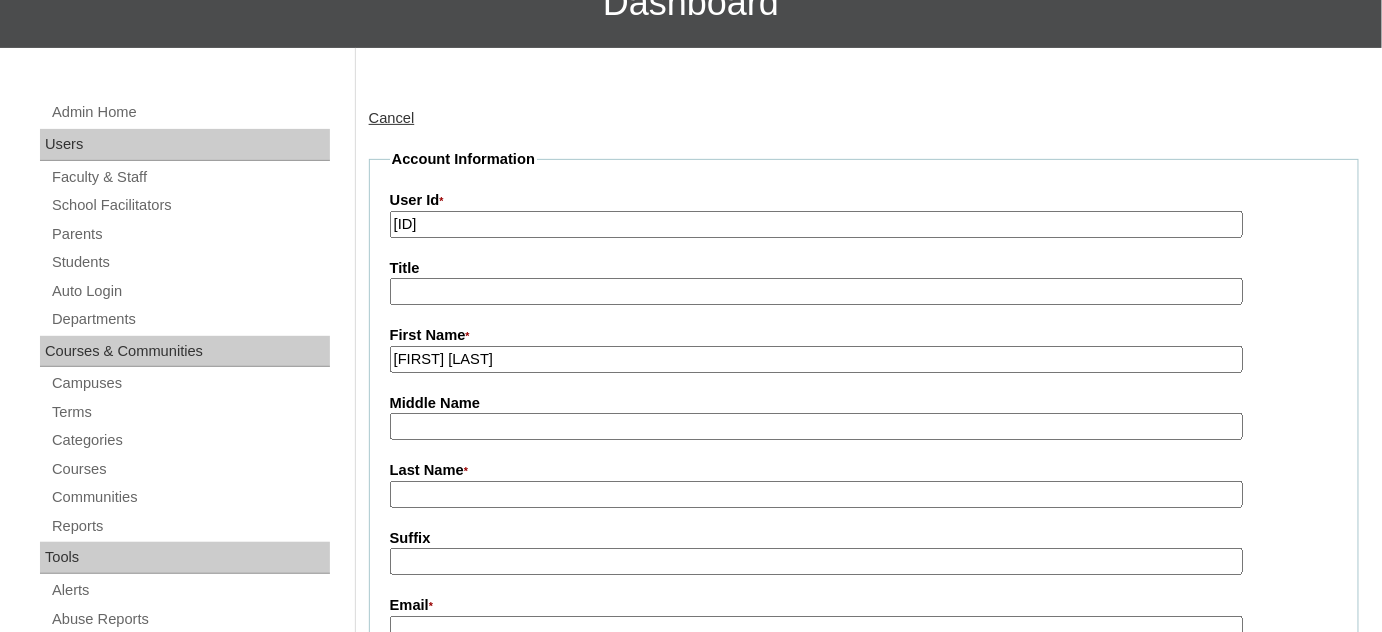 type on "Ricci Krizzane" 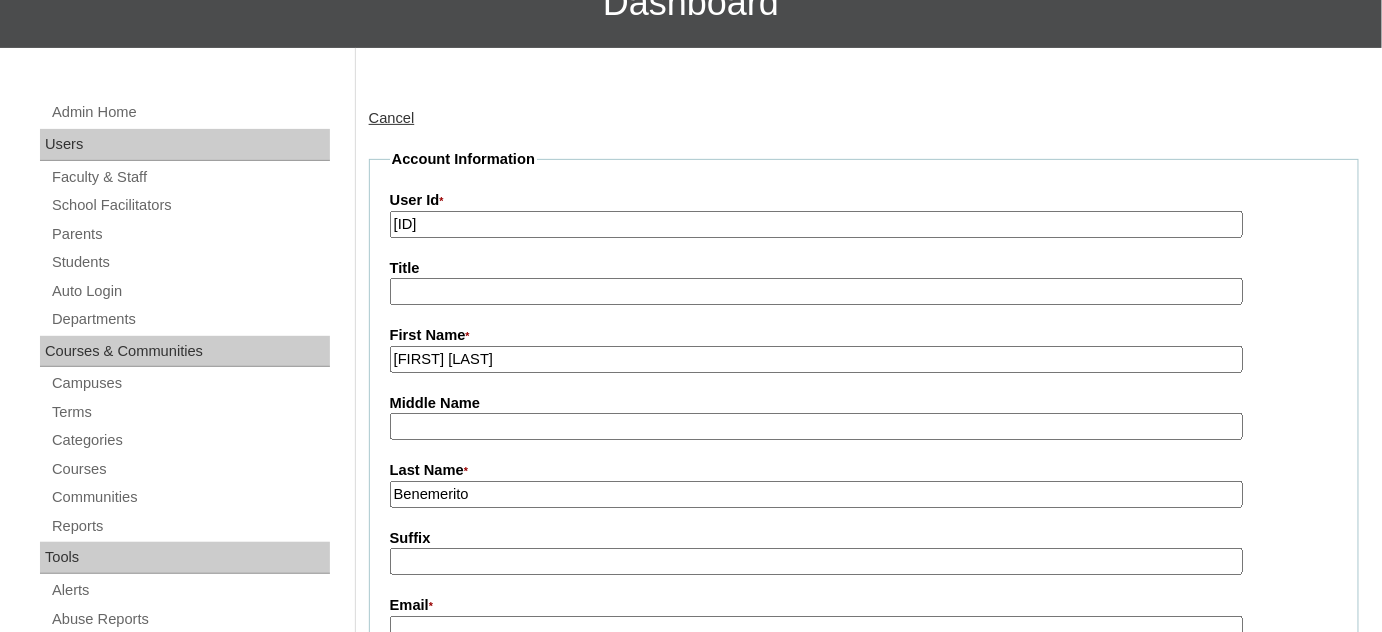 type on "Benemerito" 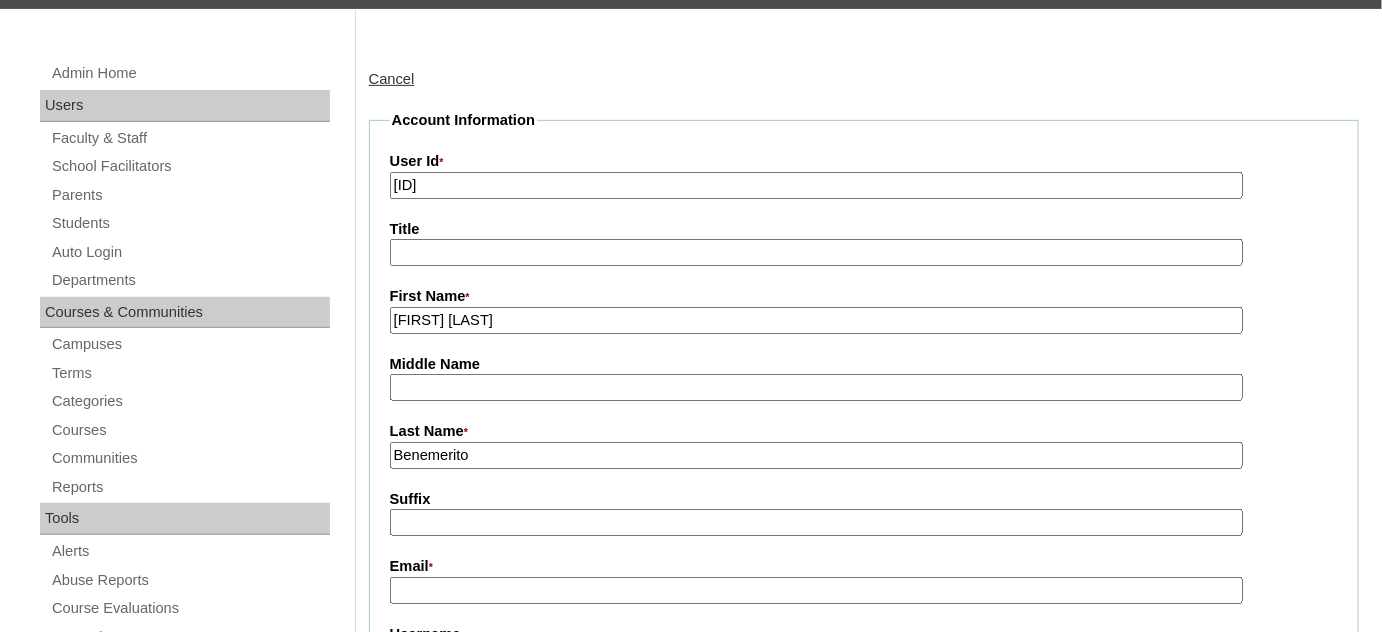 scroll, scrollTop: 272, scrollLeft: 0, axis: vertical 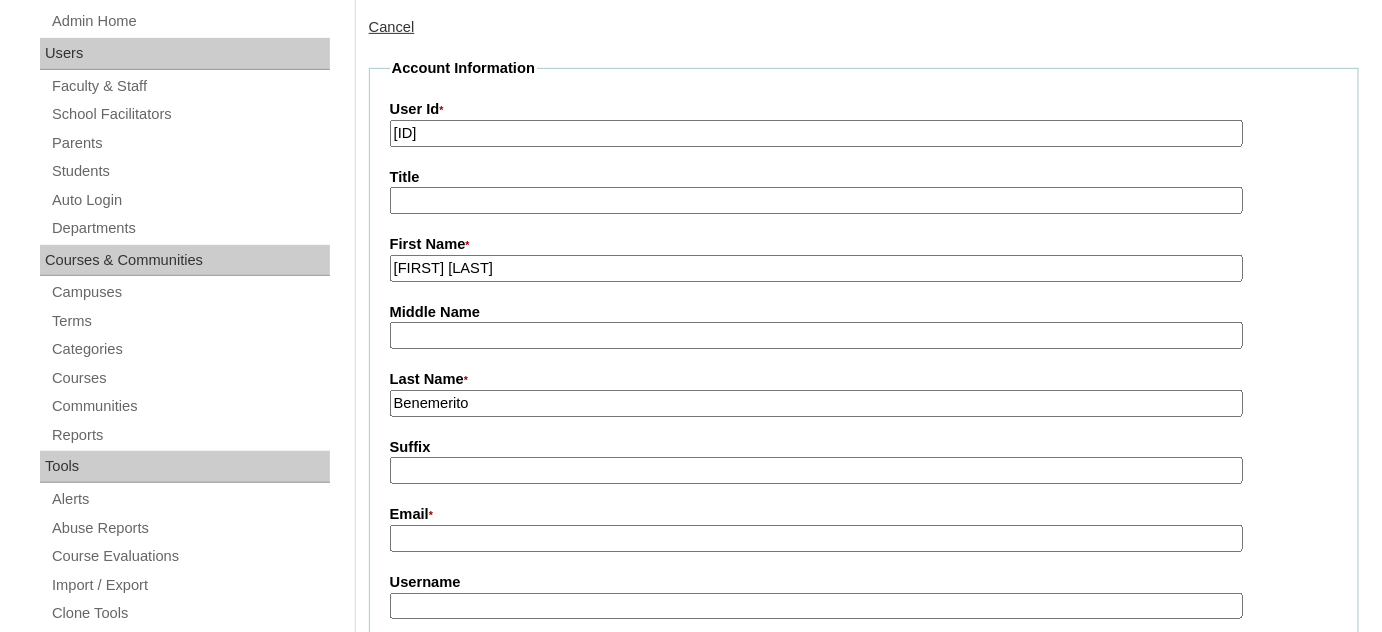 click on "Email  *" at bounding box center [816, 538] 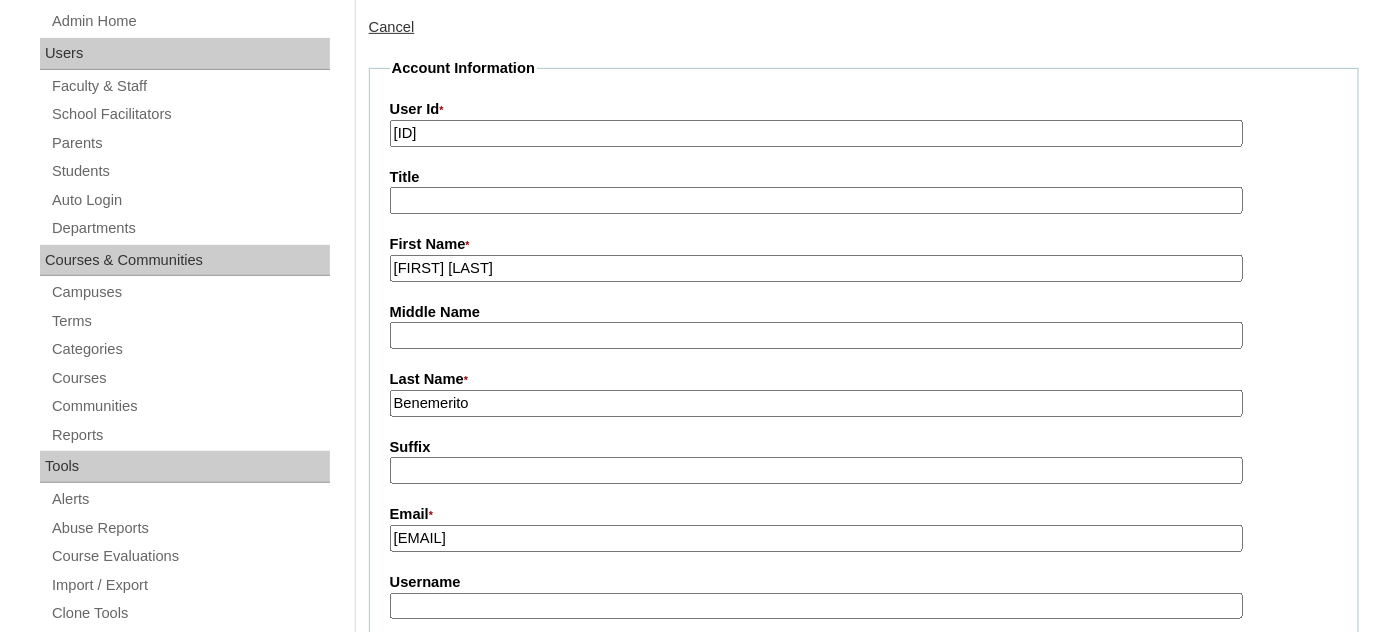 type on "rkabenemerito@gmail.com" 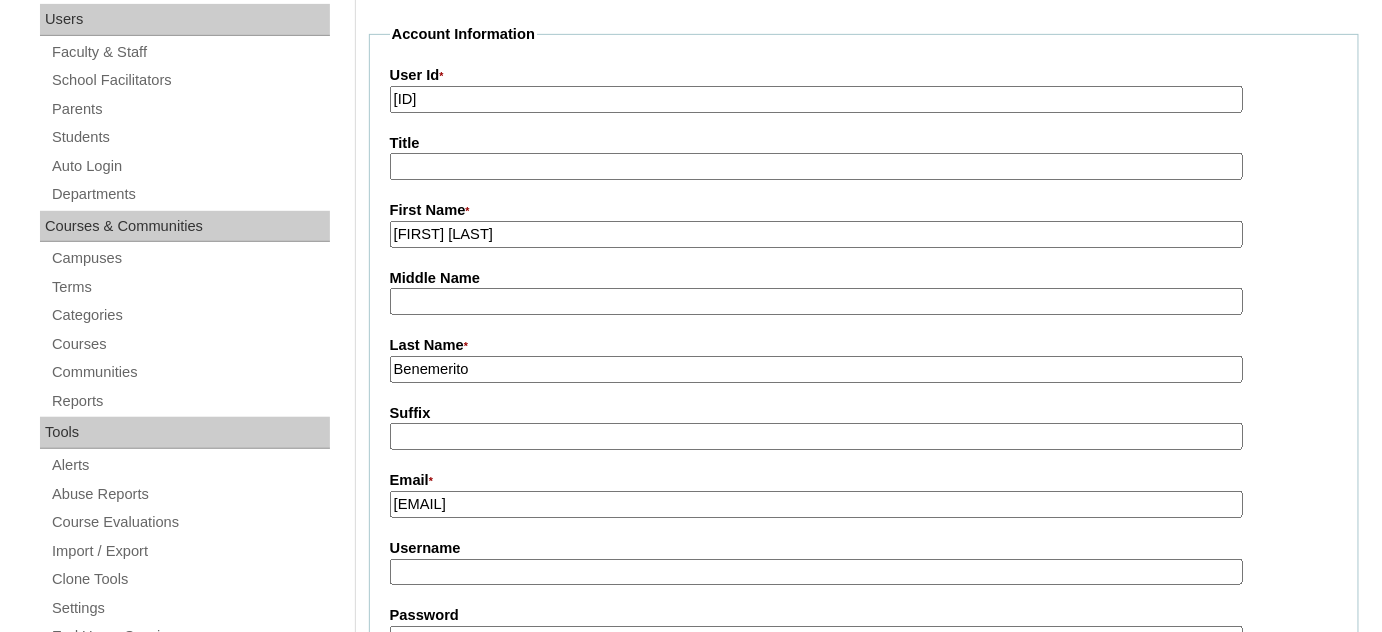 scroll, scrollTop: 454, scrollLeft: 0, axis: vertical 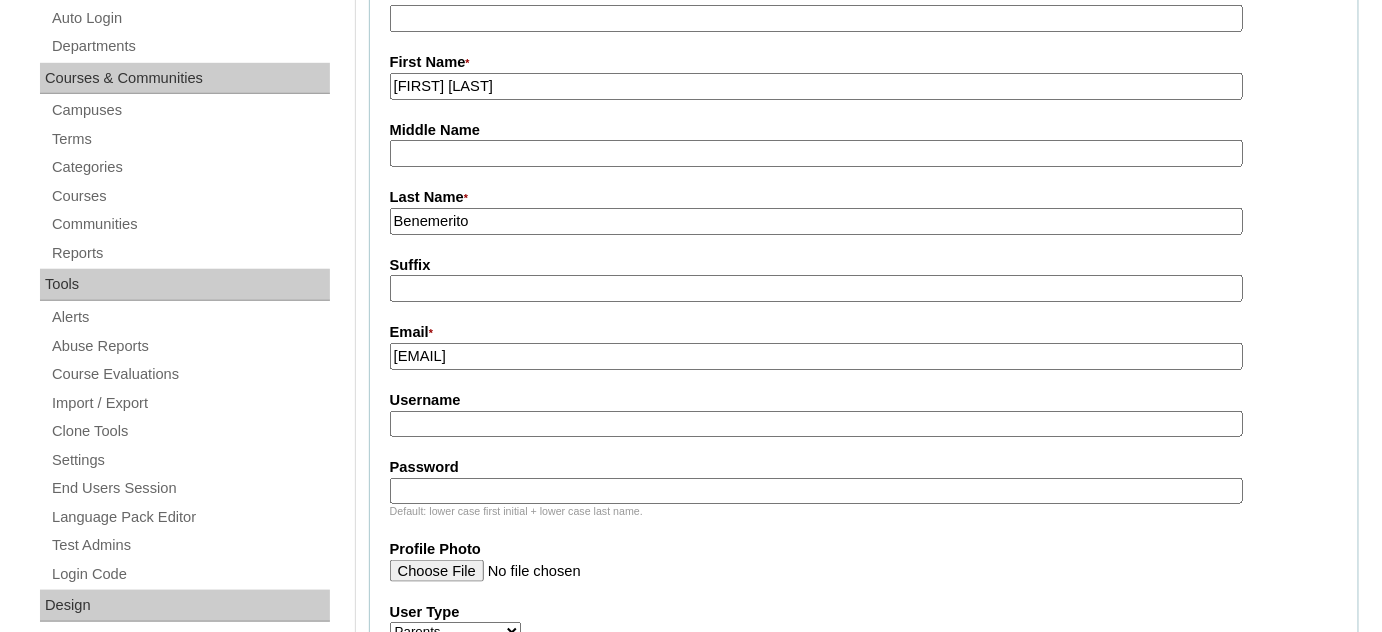 click on "Username" at bounding box center (816, 424) 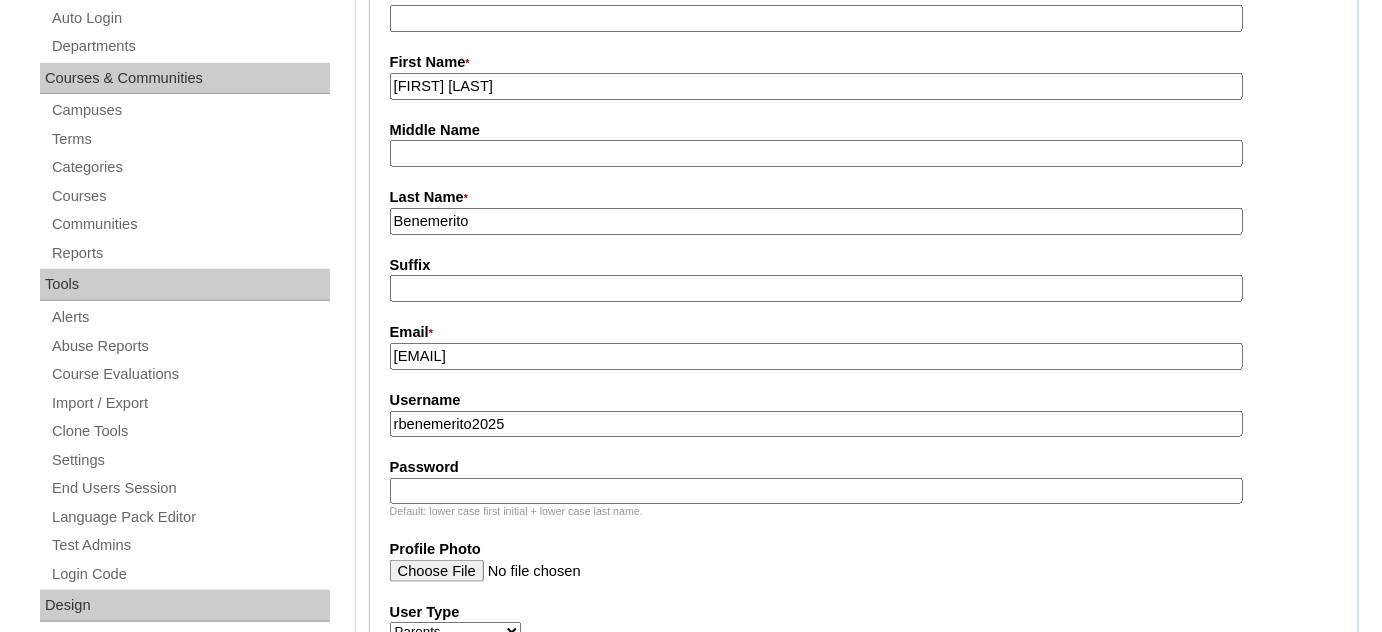 type on "rbenemerito2025" 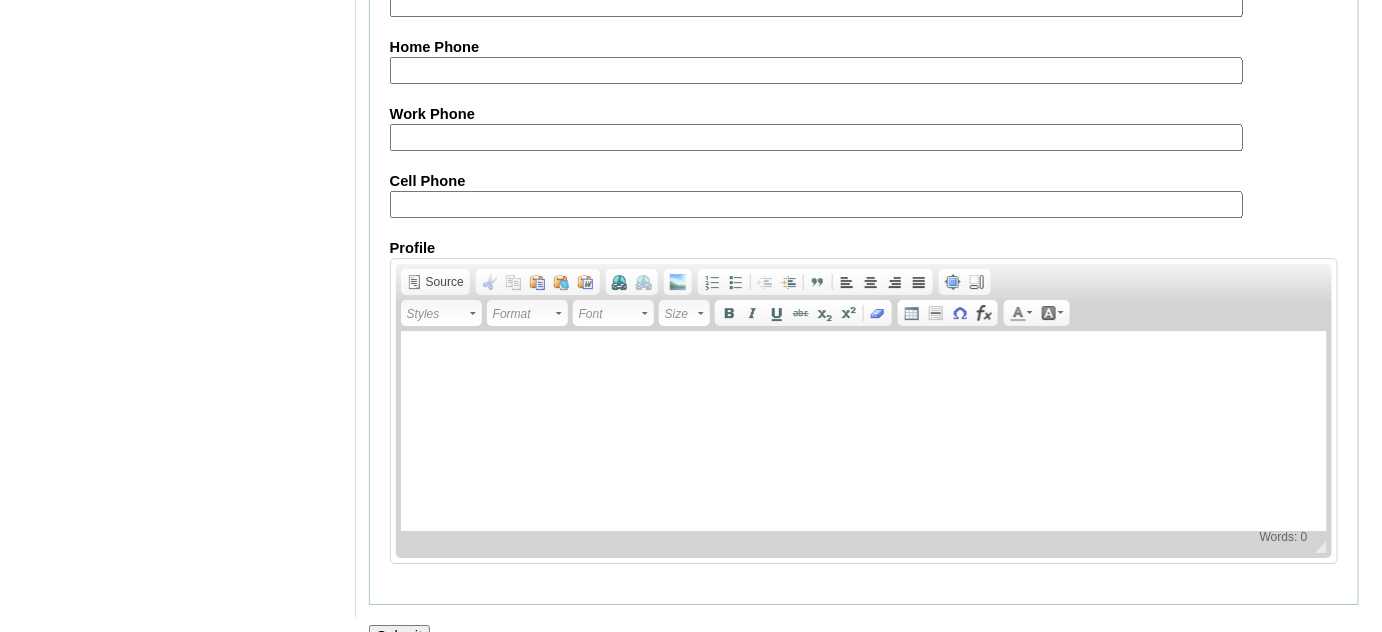 scroll, scrollTop: 2041, scrollLeft: 0, axis: vertical 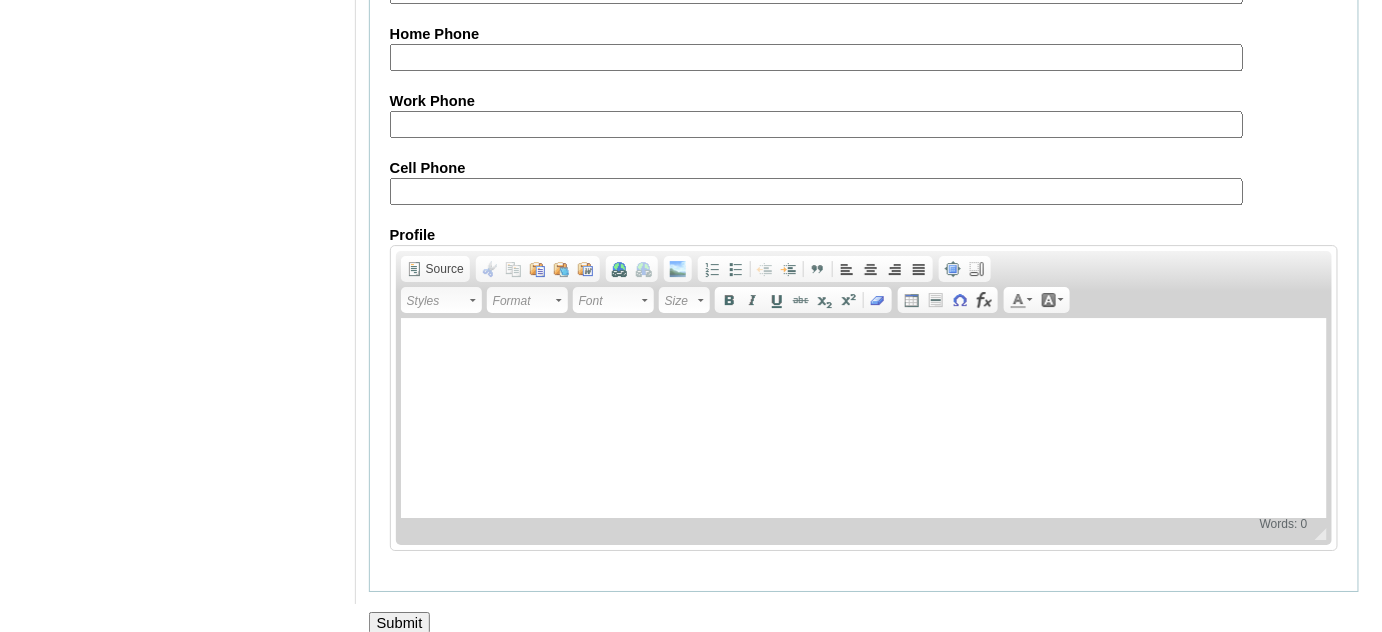 type on "wRfgV" 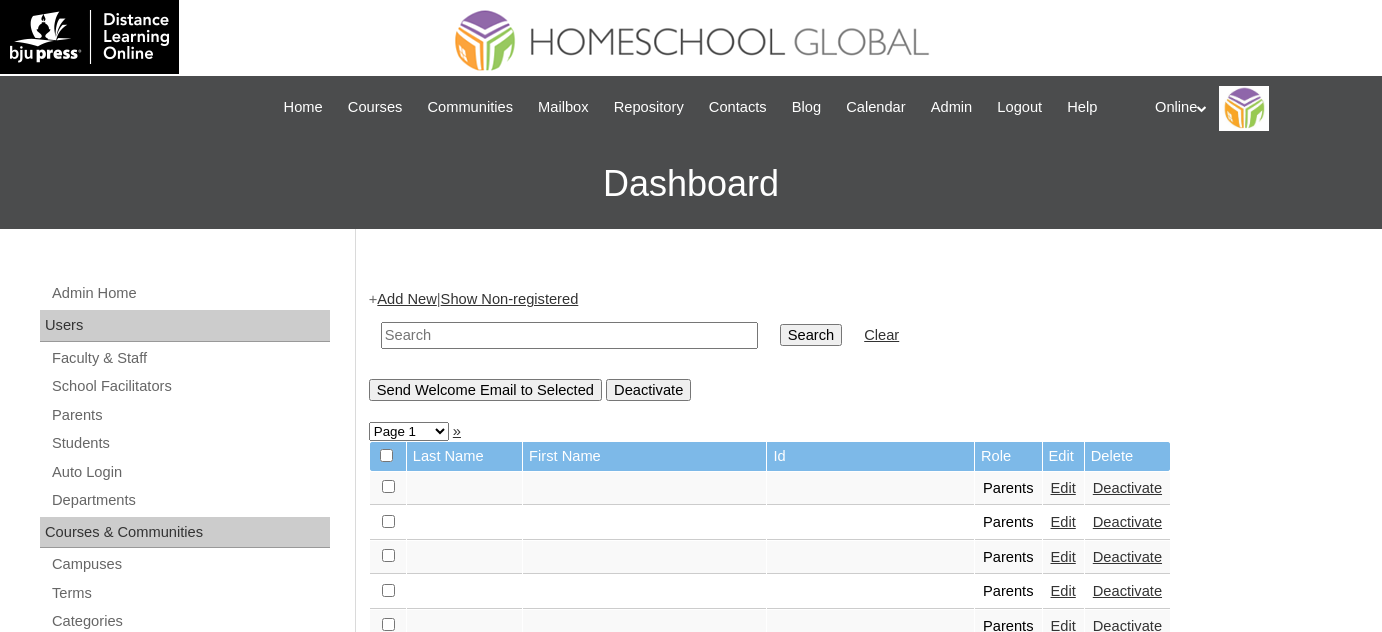 scroll, scrollTop: 0, scrollLeft: 0, axis: both 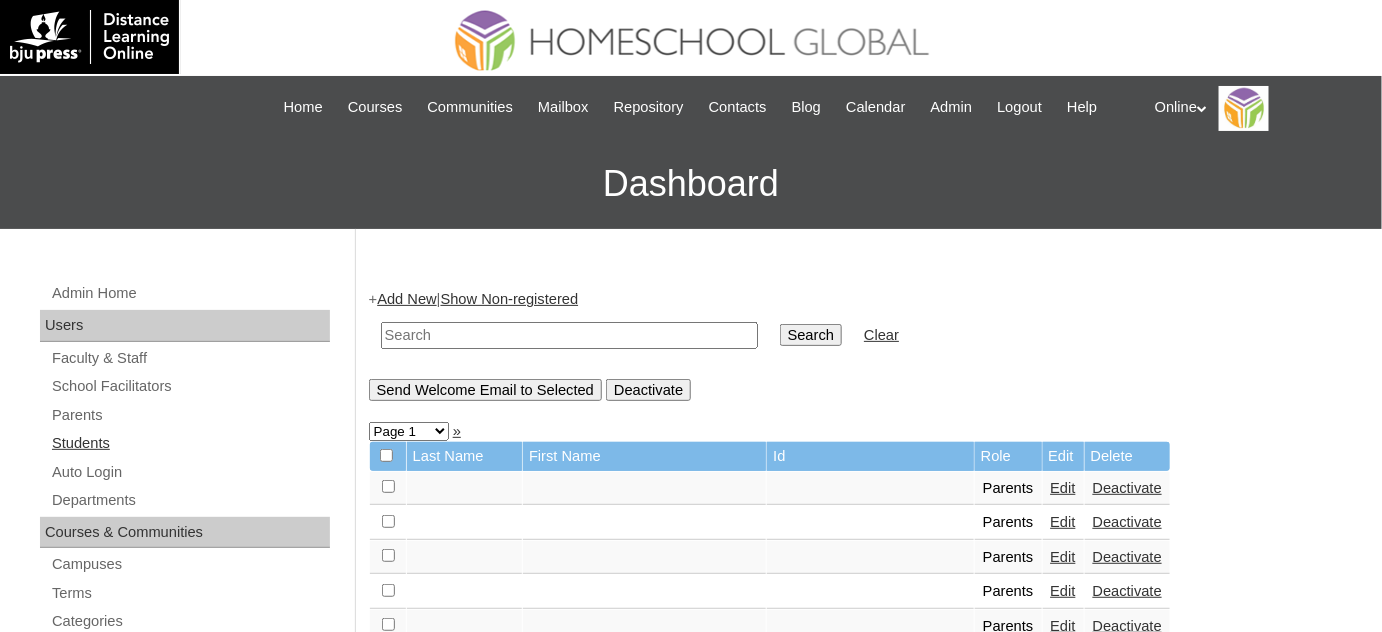 click on "Students" at bounding box center (190, 443) 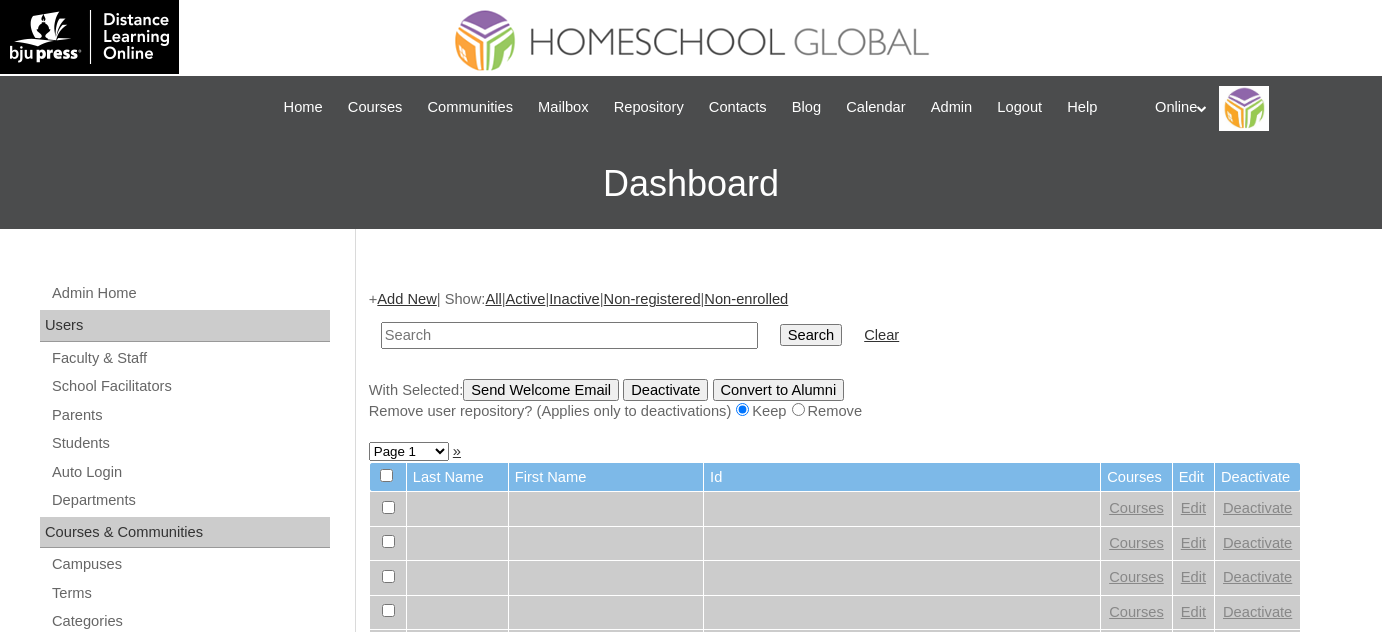 scroll, scrollTop: 0, scrollLeft: 0, axis: both 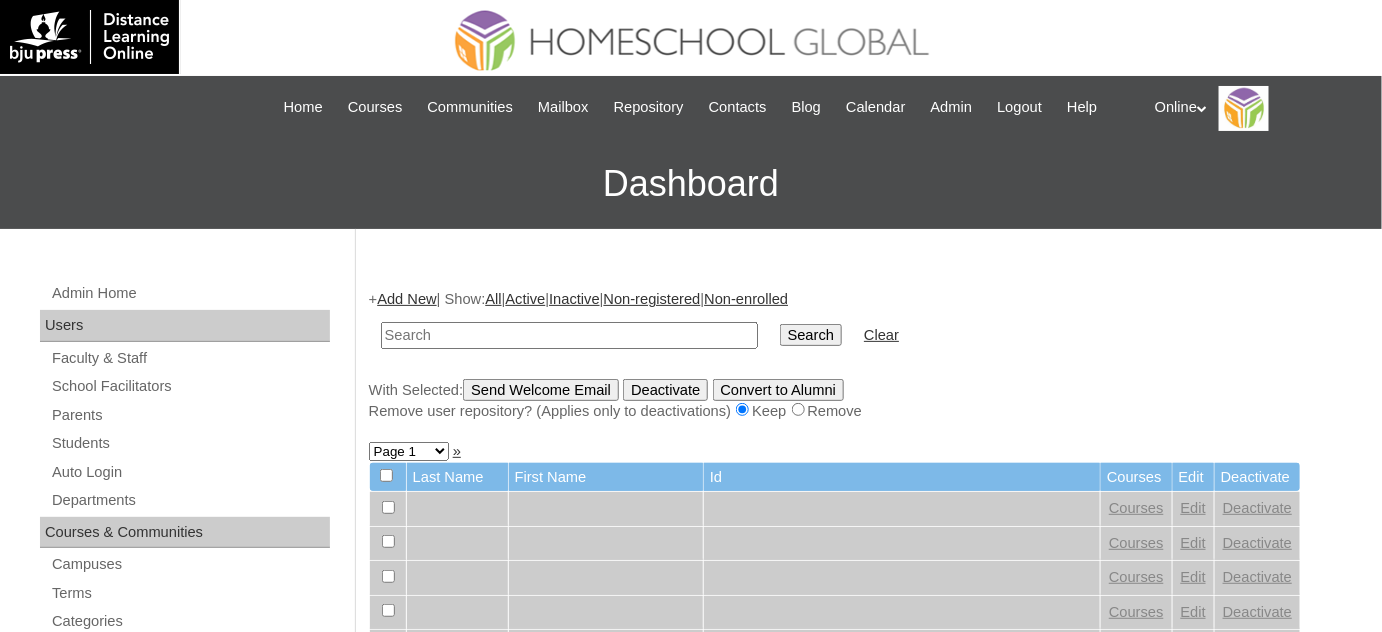 click at bounding box center (569, 335) 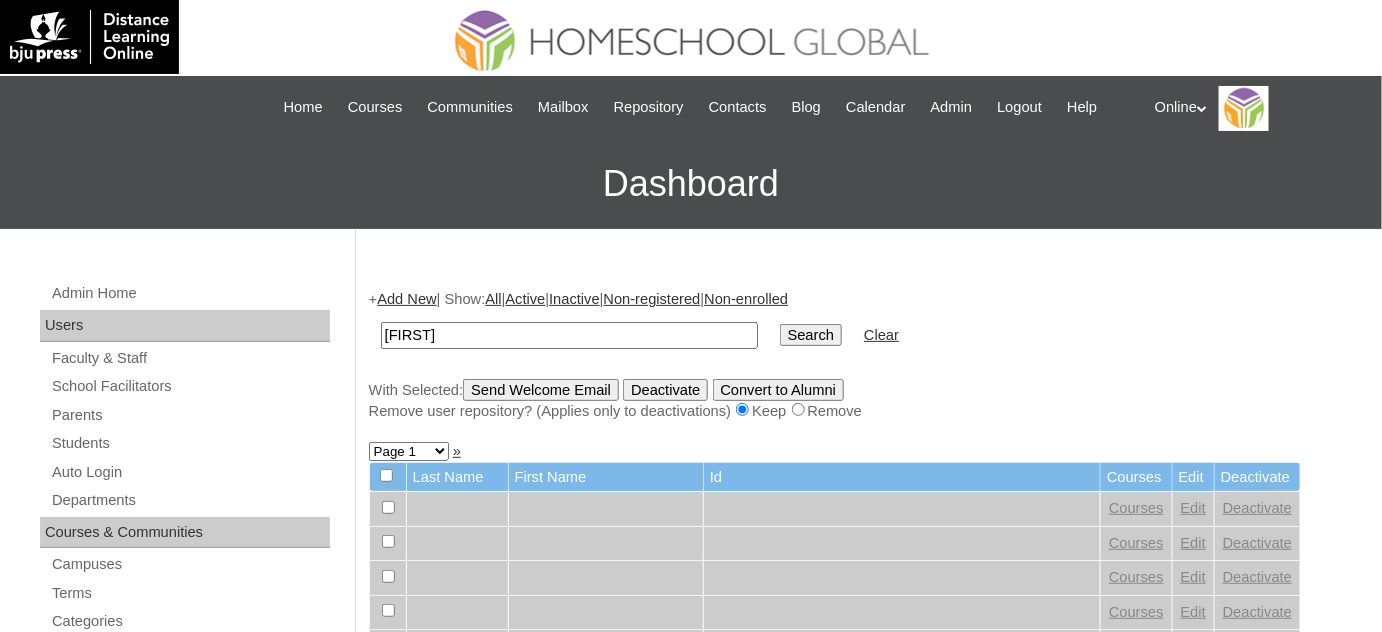 type on "benemerito" 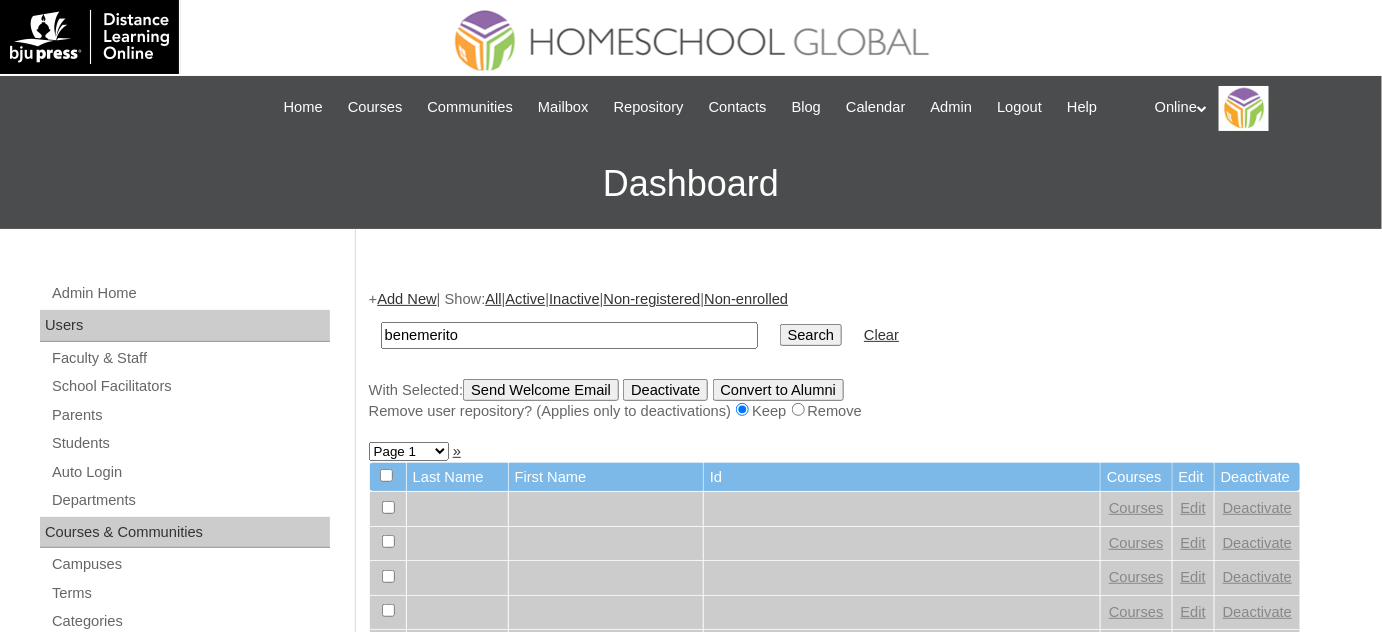 click on "Search" at bounding box center [811, 335] 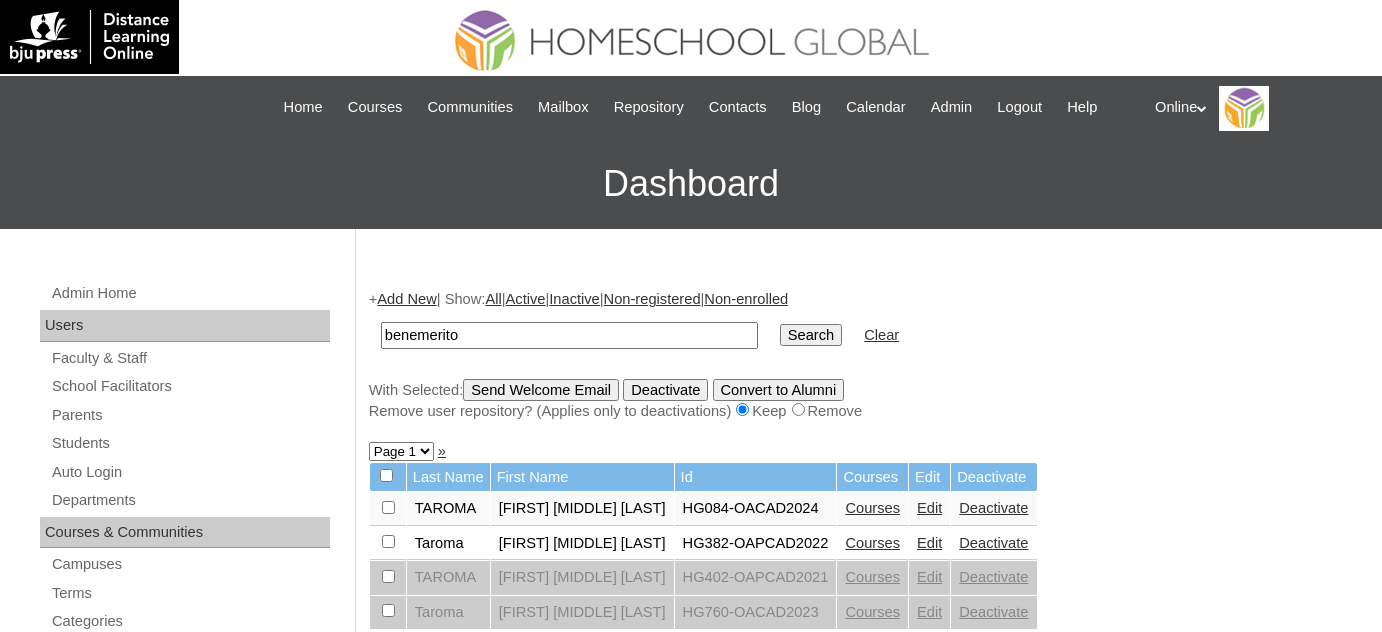 scroll, scrollTop: 0, scrollLeft: 0, axis: both 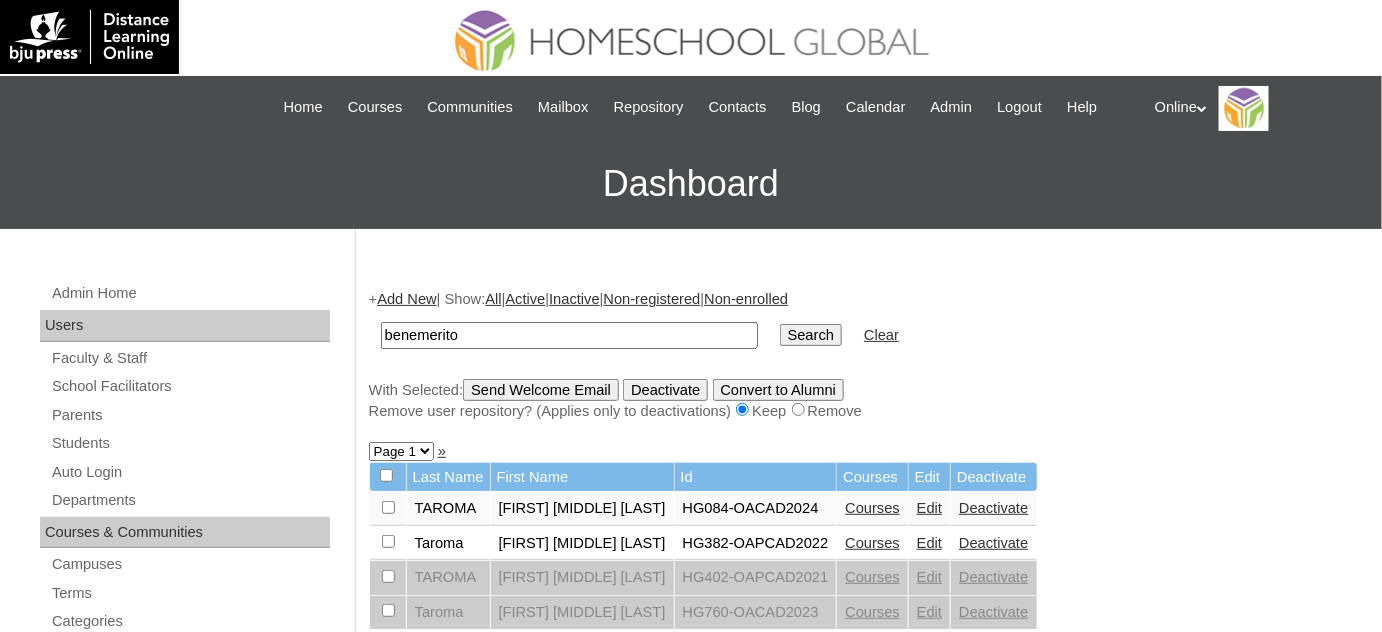 click on "Deactivate" at bounding box center [993, 508] 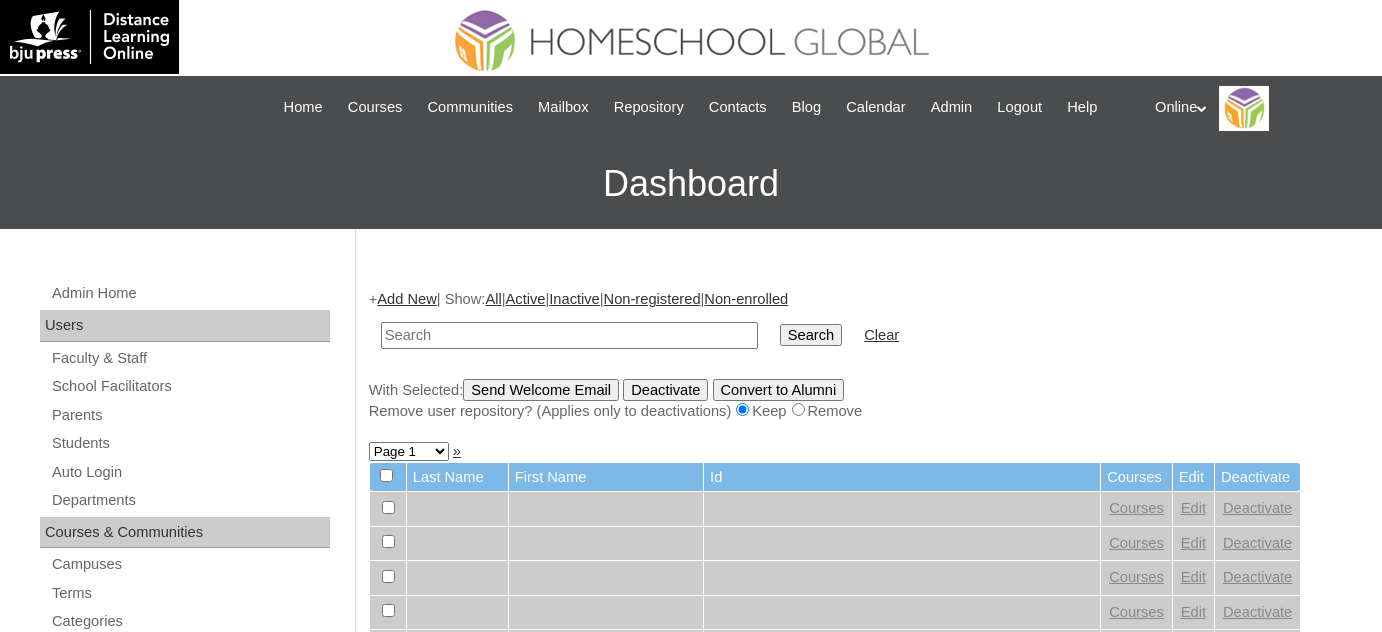 scroll, scrollTop: 0, scrollLeft: 0, axis: both 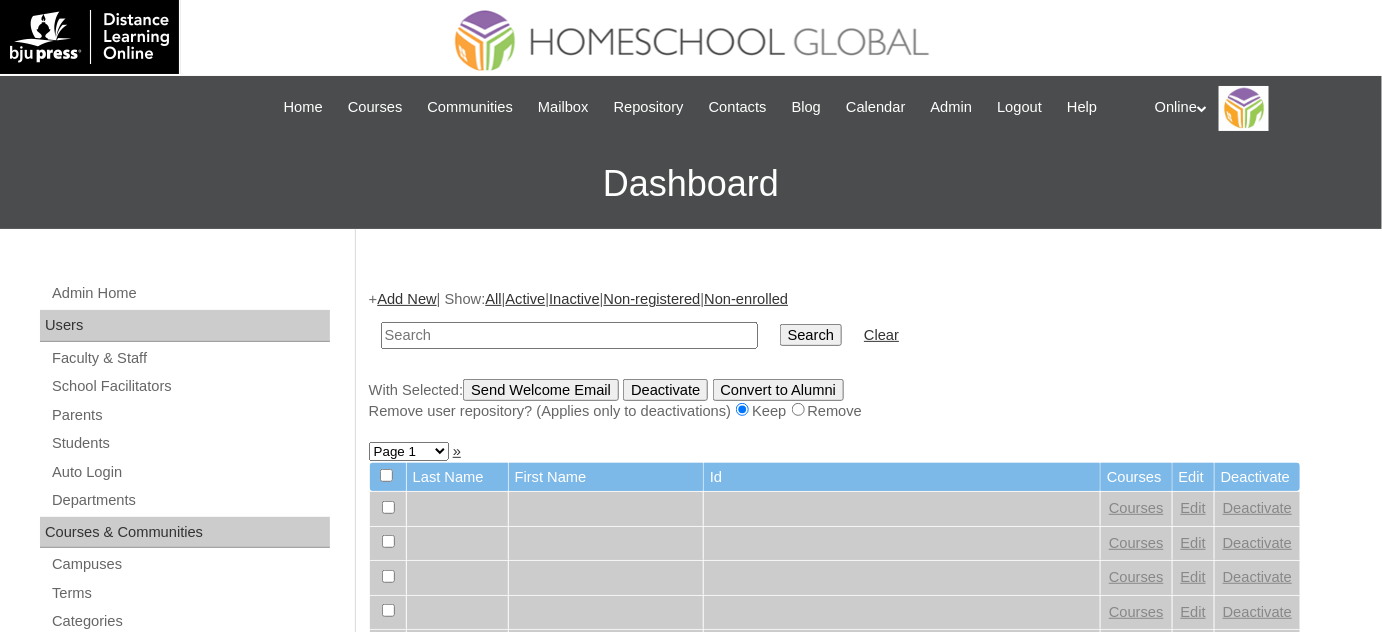 click at bounding box center [569, 335] 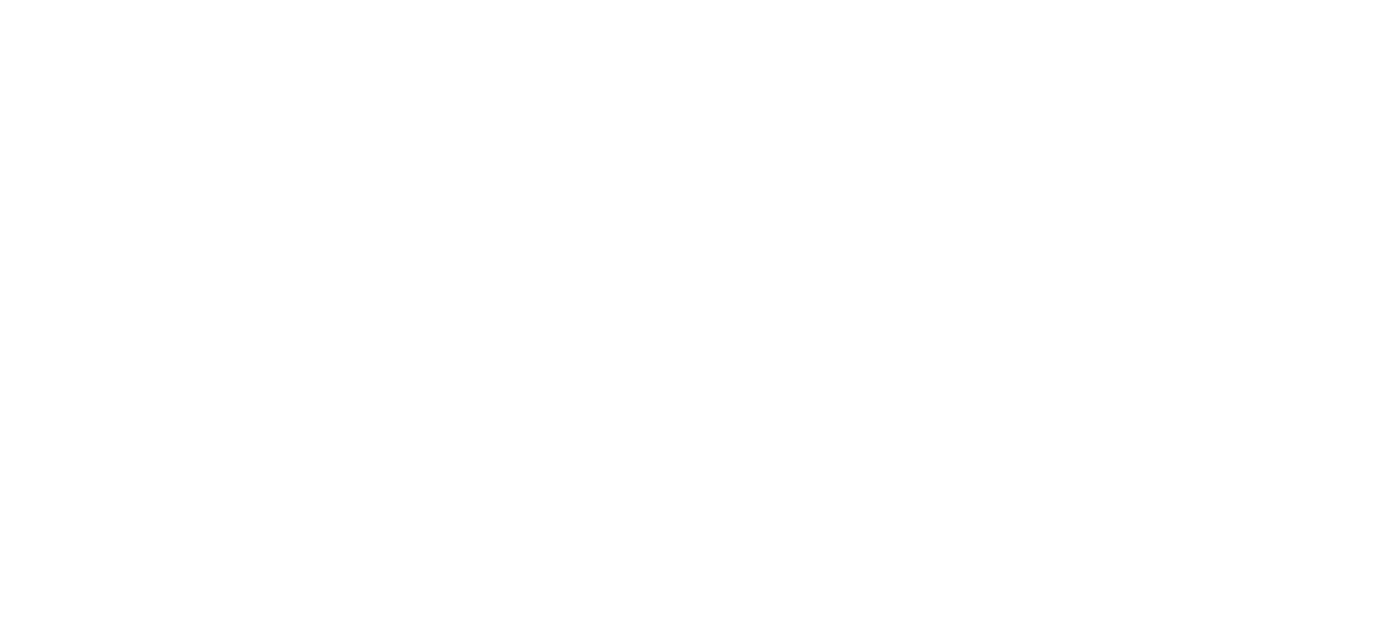 scroll, scrollTop: 0, scrollLeft: 0, axis: both 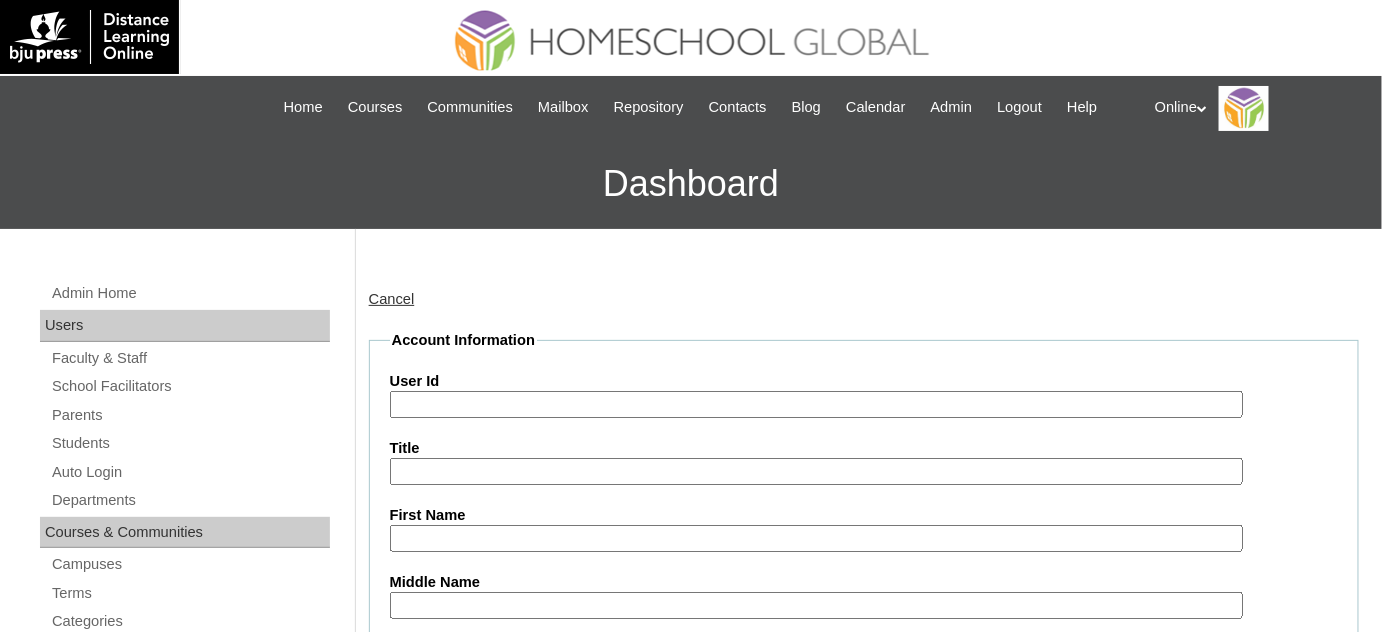click on "User Id" at bounding box center (816, 404) 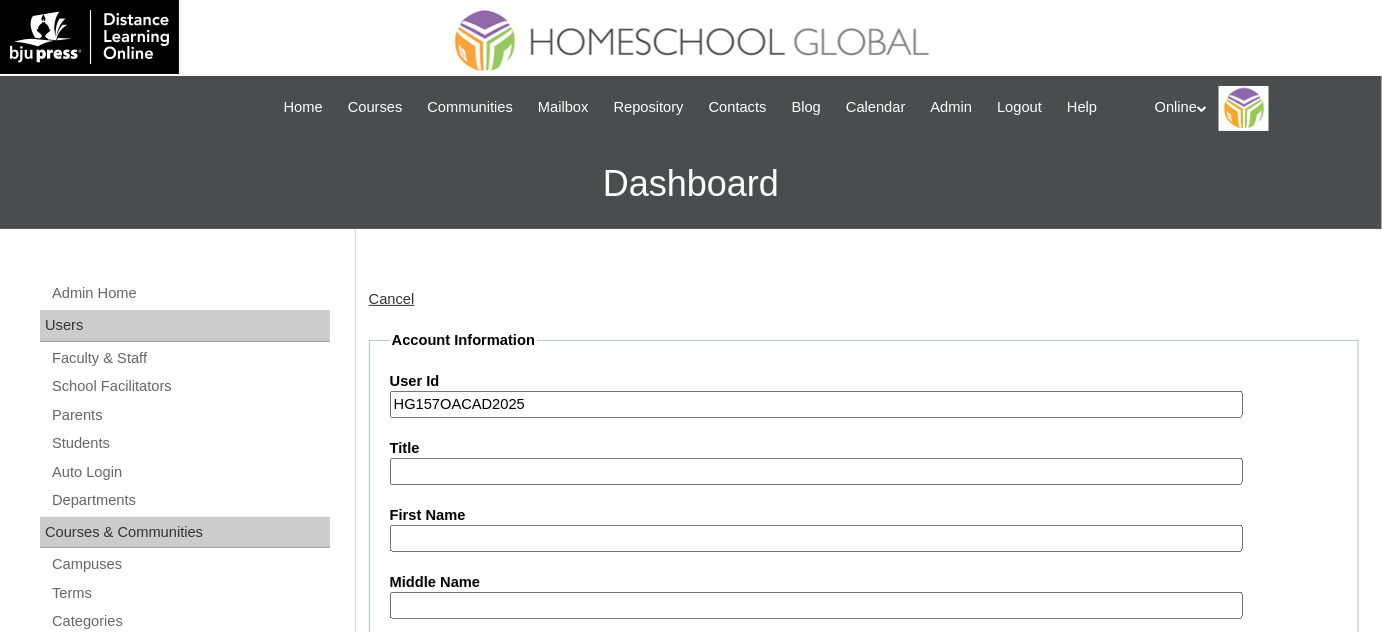 type on "HG157OACAD2025" 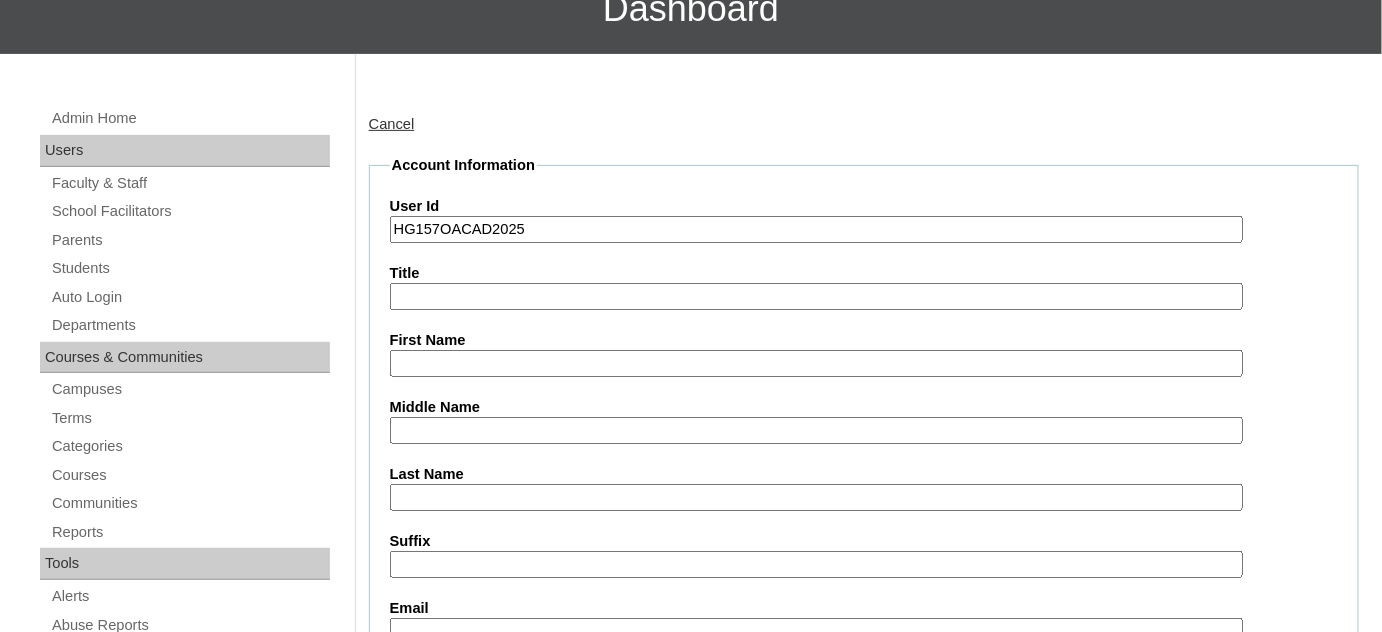 scroll, scrollTop: 181, scrollLeft: 0, axis: vertical 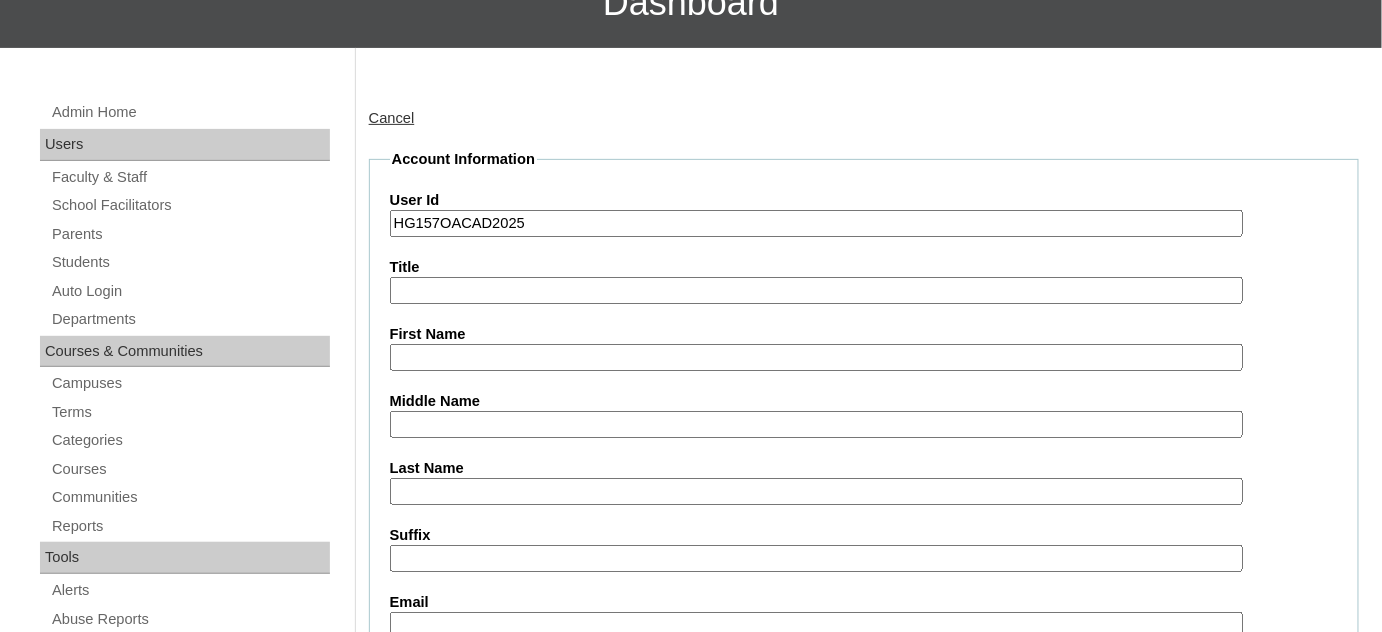 click on "First Name" at bounding box center [816, 357] 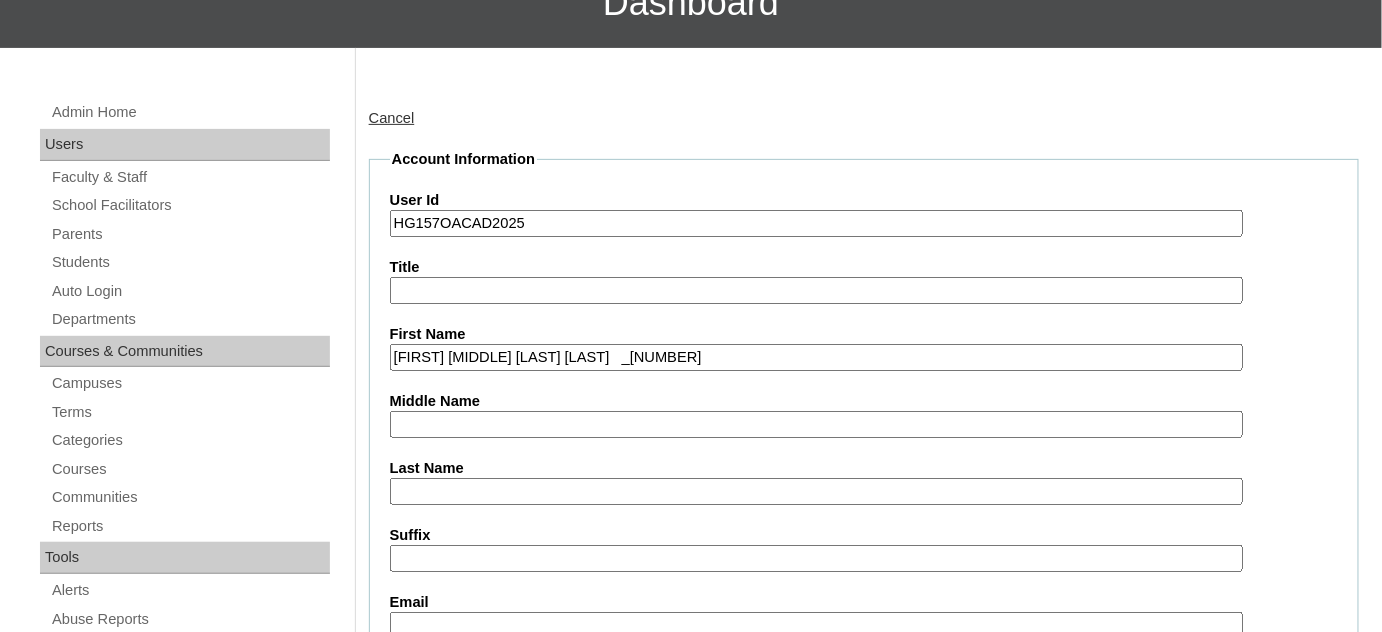 click on "Julla Olivia Ysabelle Benemerito TAROMA   _200002390" at bounding box center (816, 357) 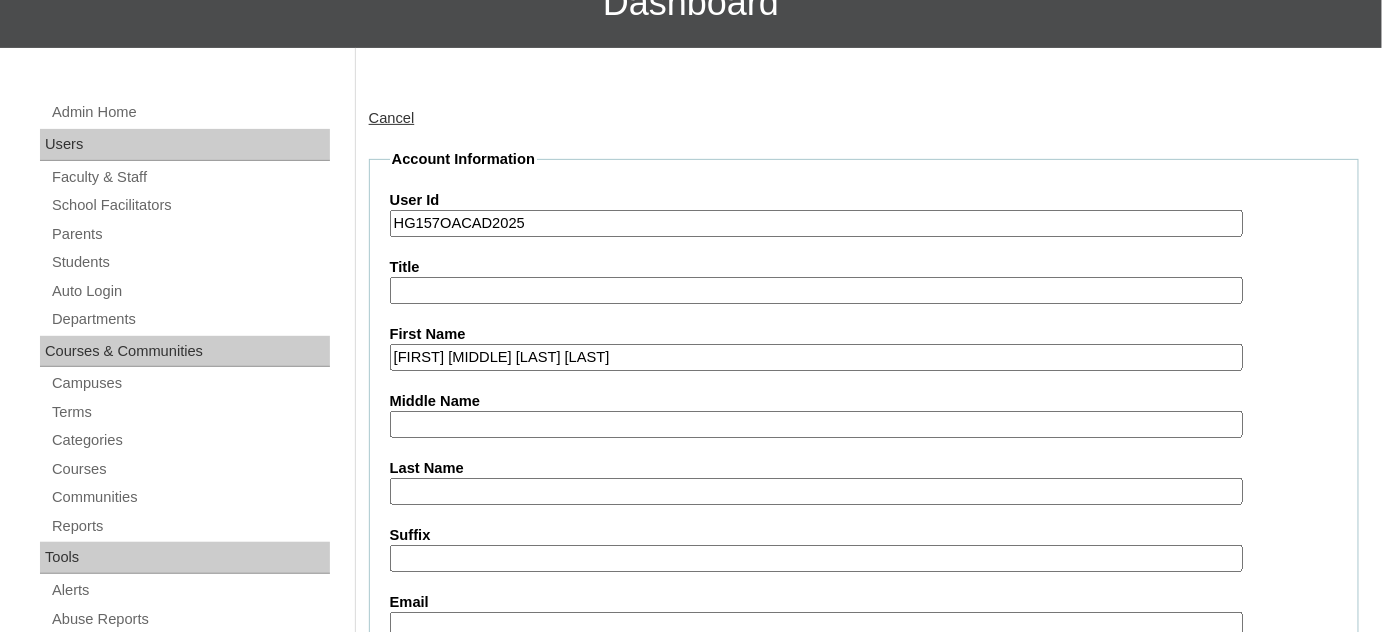 click on "Julla Olivia Ysabelle Benemerito TAROMA" at bounding box center [816, 357] 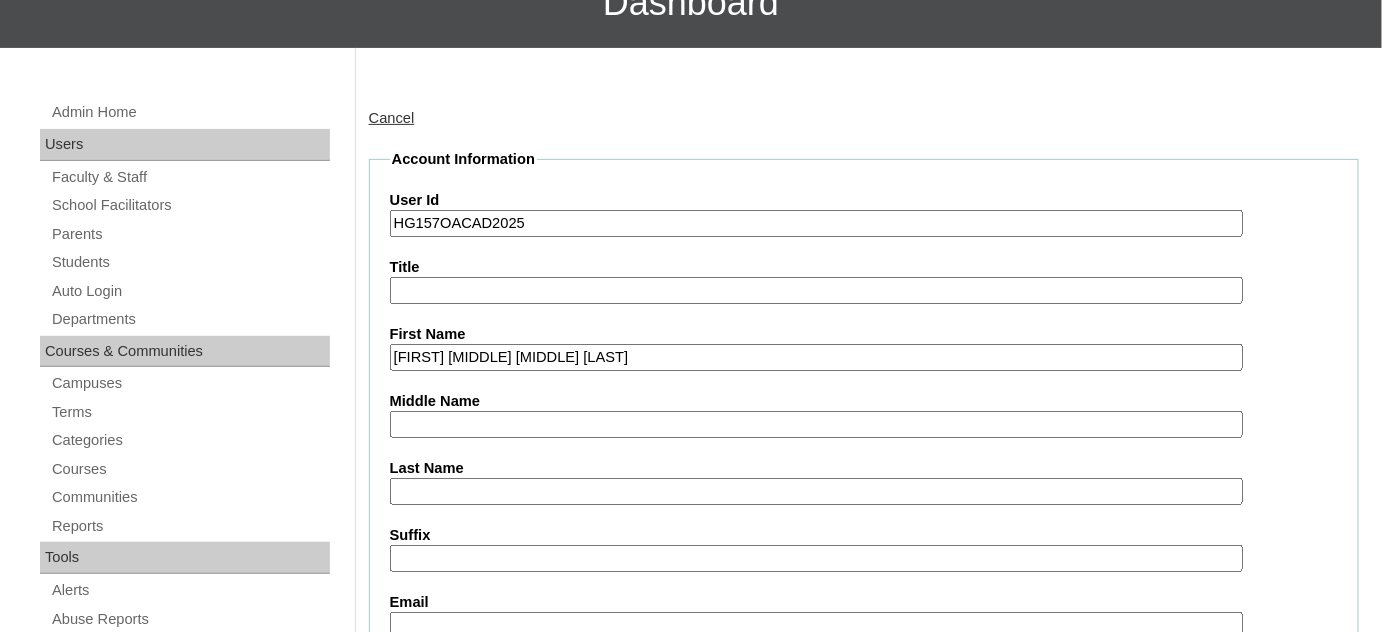 type on "Julla Olivia Ysabelle Benemerito" 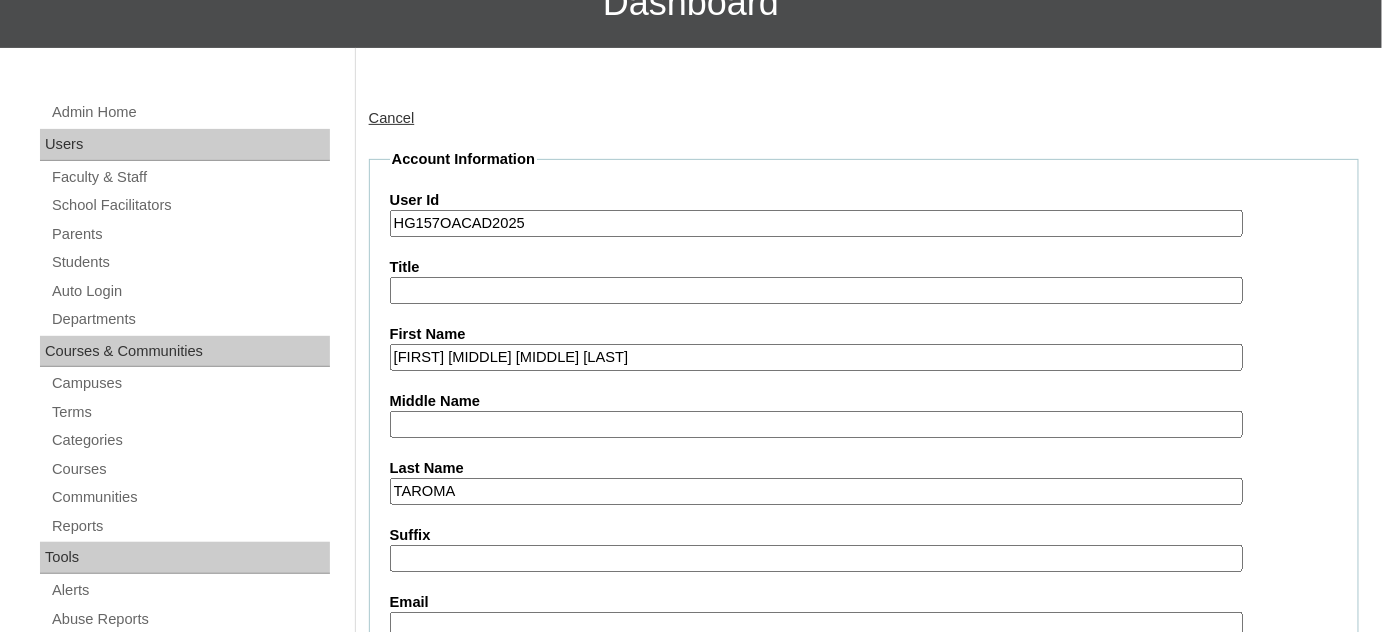 type on "TAROMA" 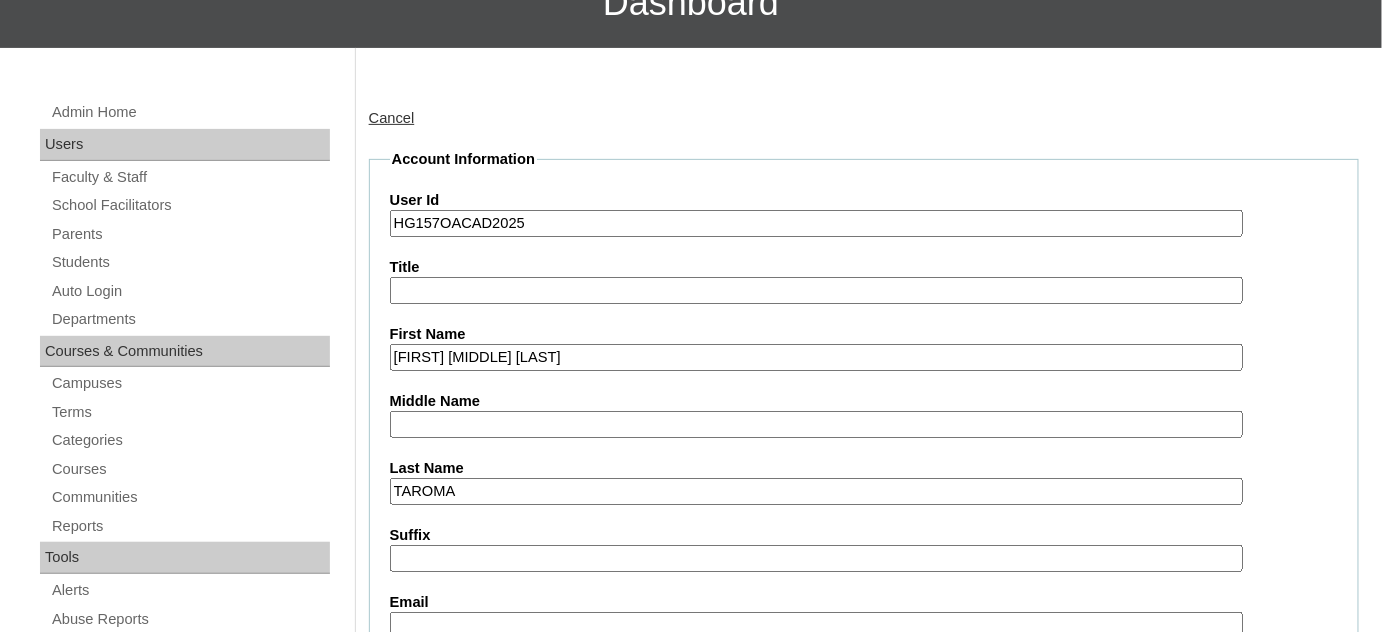type on "Julla Olivia Ysabelle" 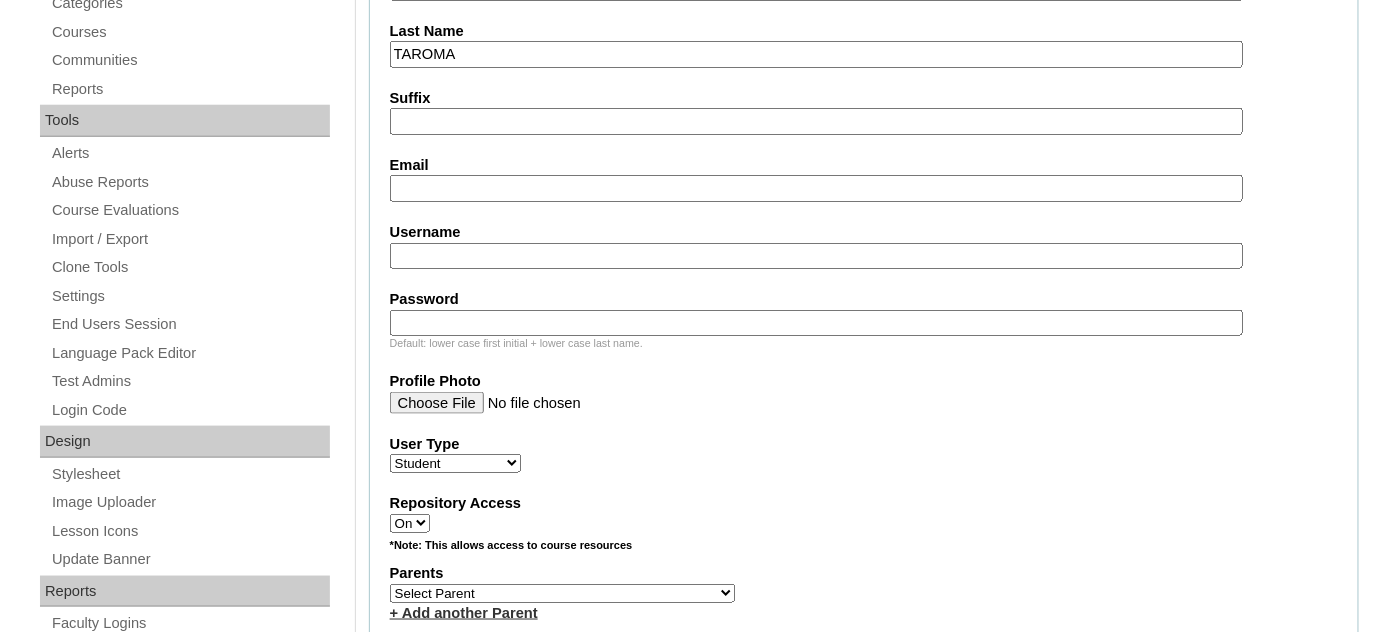 scroll, scrollTop: 636, scrollLeft: 0, axis: vertical 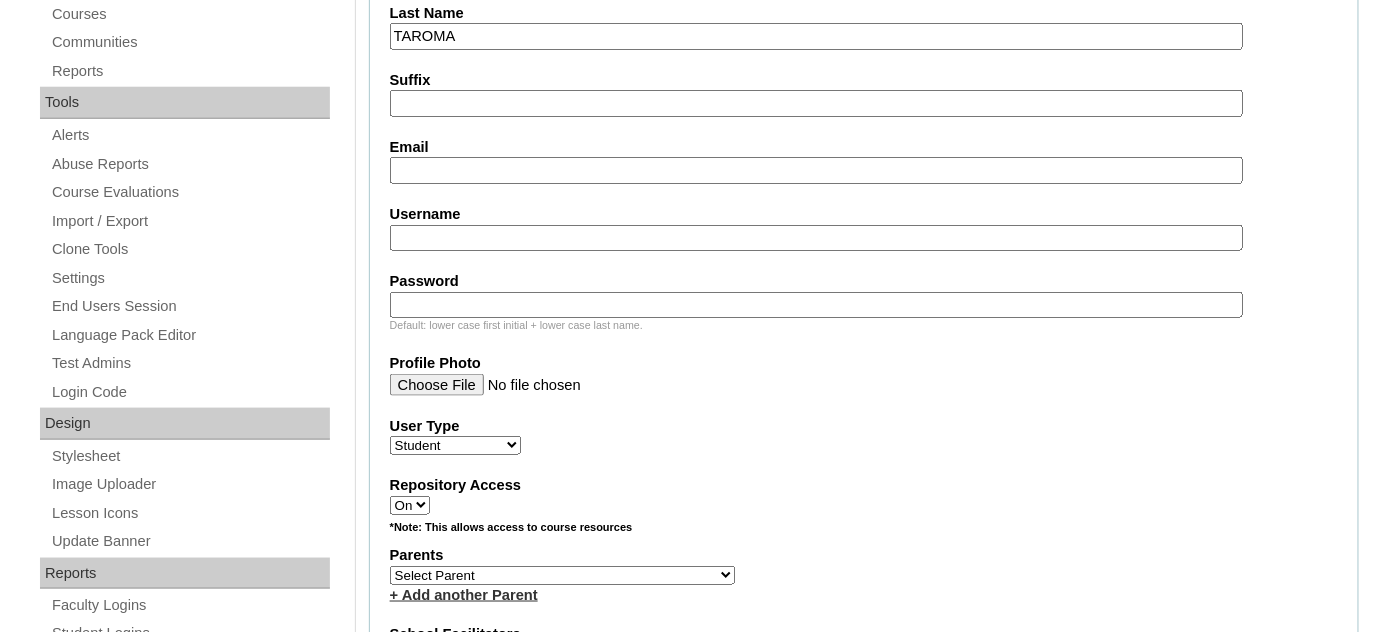 type on "Benemerito" 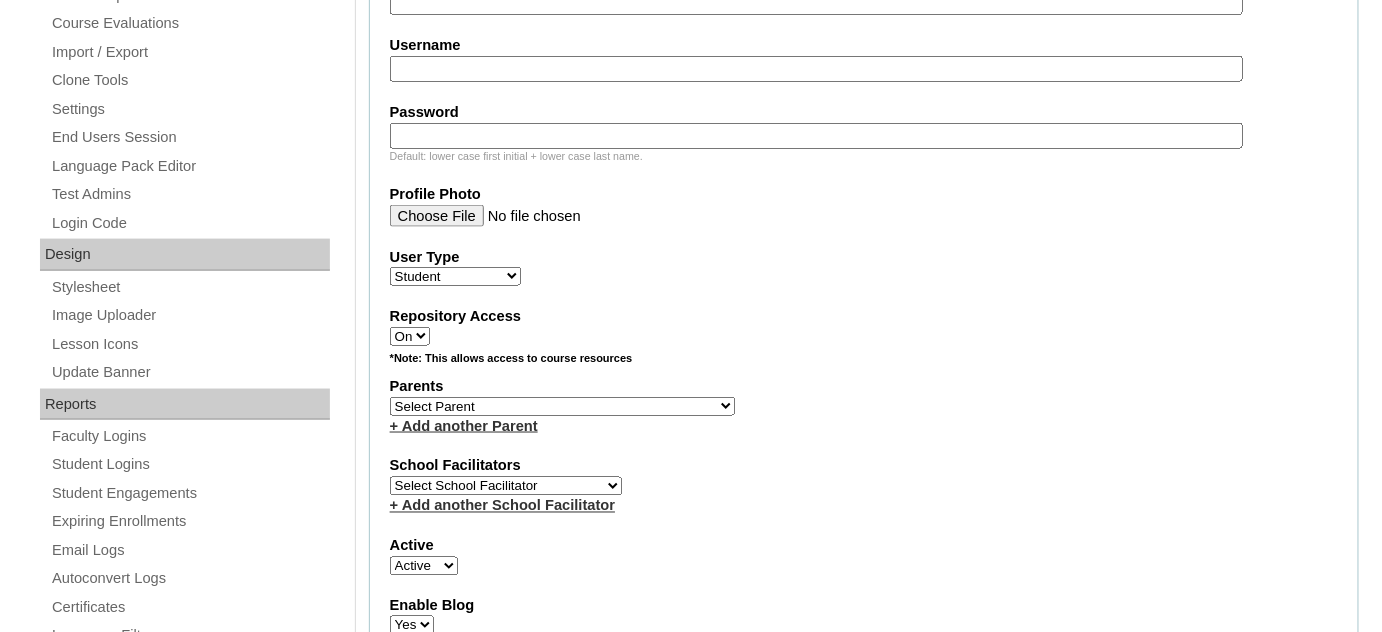 scroll, scrollTop: 818, scrollLeft: 0, axis: vertical 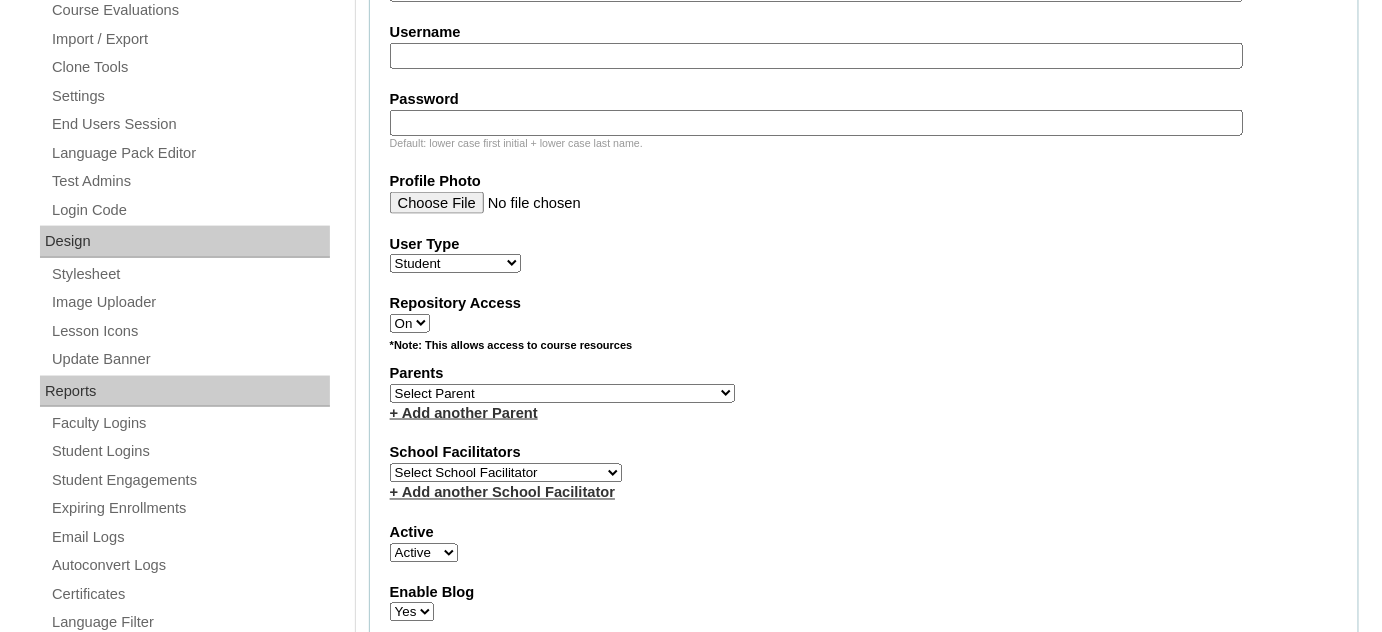 click on "Select School Facilitator
Norman Añain
Ruffa Abadijas
Mary Abella
Gloryfe Abion
Ariel Micah Albuero
Ariel Albuero OLD
KC Arciaga
Denise Ayado
Ruth Maye Bacani
May Bautista
Zaida Belbar
Daniella Benitez
Marielle Bermas
Jamie Ann Bleza
Mark Christian Braganza
Anj Brequillo
Melody Broqueza
Ruth Catherine Caña
Kit Cachuela
Jethro Francis Cagas
Camille Canlas
Mescel Capoquian
Mitchelle Carlos
Rose Castillo
Paula Mae Catalan
Jeremy Ann Catunao
Charlene Mae Chiong
Cla Chua
Cyrene Chua
Joshua Cobilla
Clarissa Joy Colimbino
Alvin Cruz
Ma. Katrina Helena Dabu
Krizle Fidelis De Vera
Henrick Jess Del Mundo
Precious Haziel Del Rosario
Reyna Lou Dela Pasion
Ritchel Densing
Alex Diaz
Alexandra Diaz
Alexandra Diaz
Patricia Diomampo-Co
Therese Margaurite Domingo
dontuse dontuse
Charrise Encina
VCIS TEACHER ENGLISH 5678
Chiaralyn Escamillas
Princess  Farrales
Kaye Felipe
Lery Garcia
Carmina Generalao
Racel Gonzales" at bounding box center (506, 473) 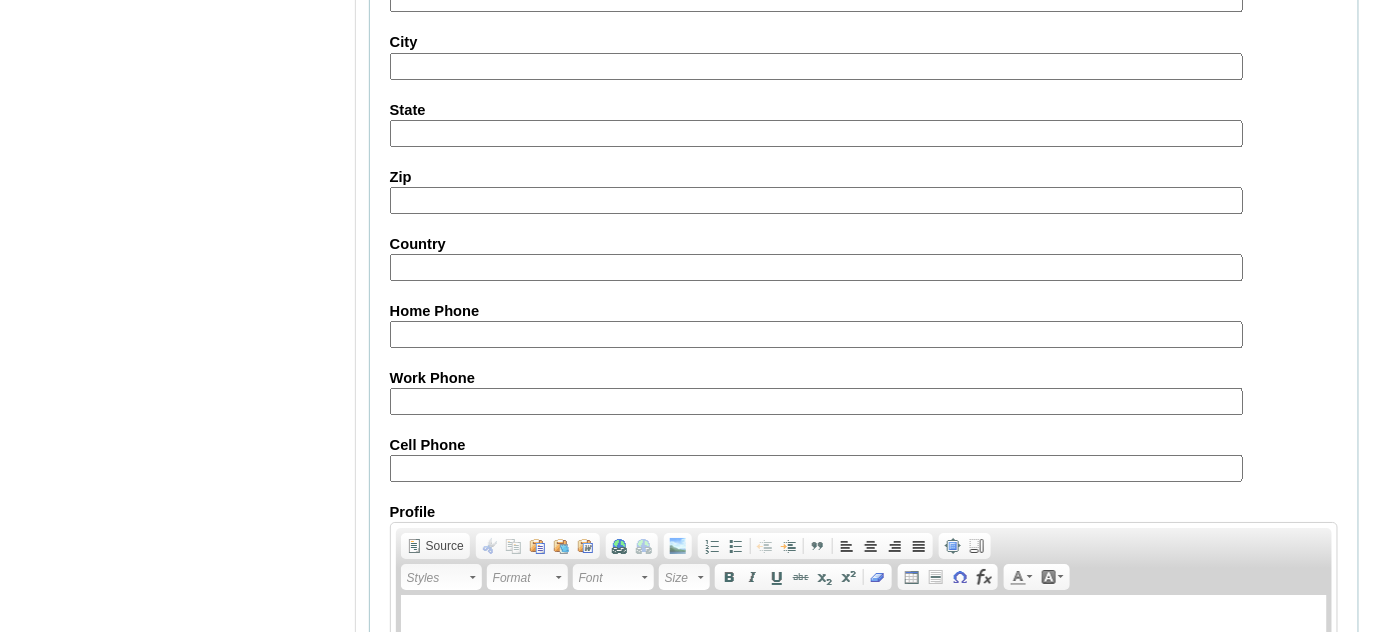 scroll, scrollTop: 2380, scrollLeft: 0, axis: vertical 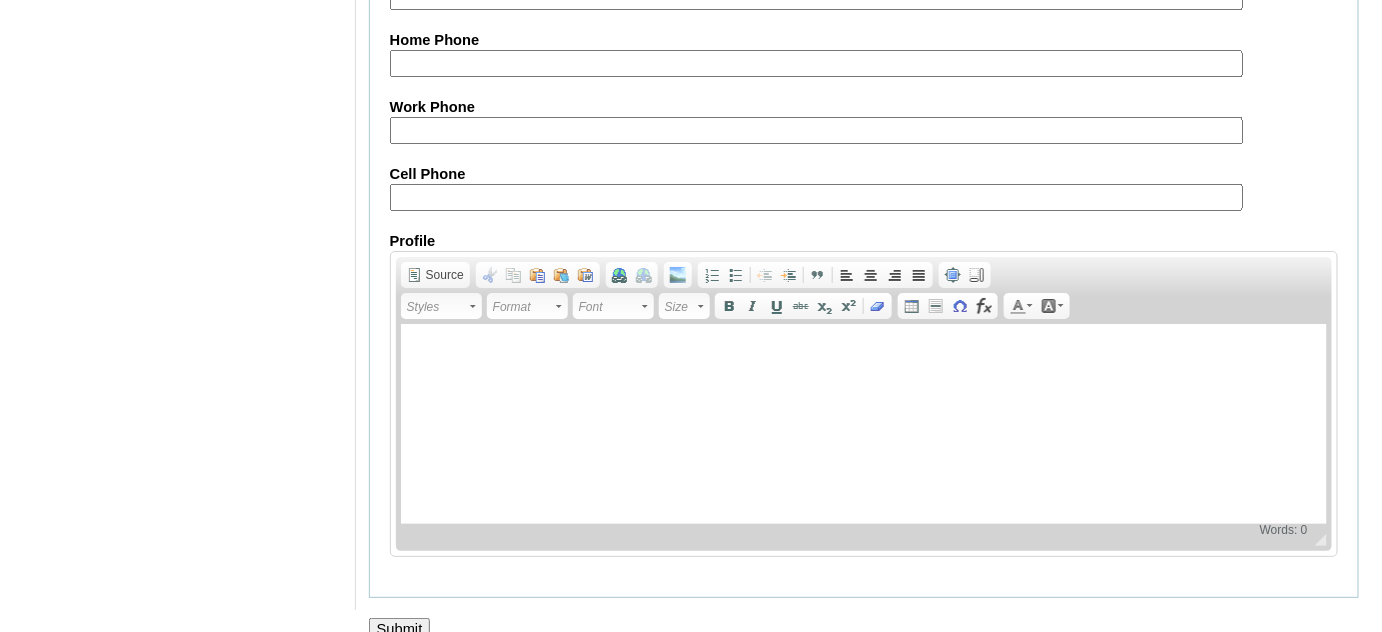click on "Submit" at bounding box center [400, 629] 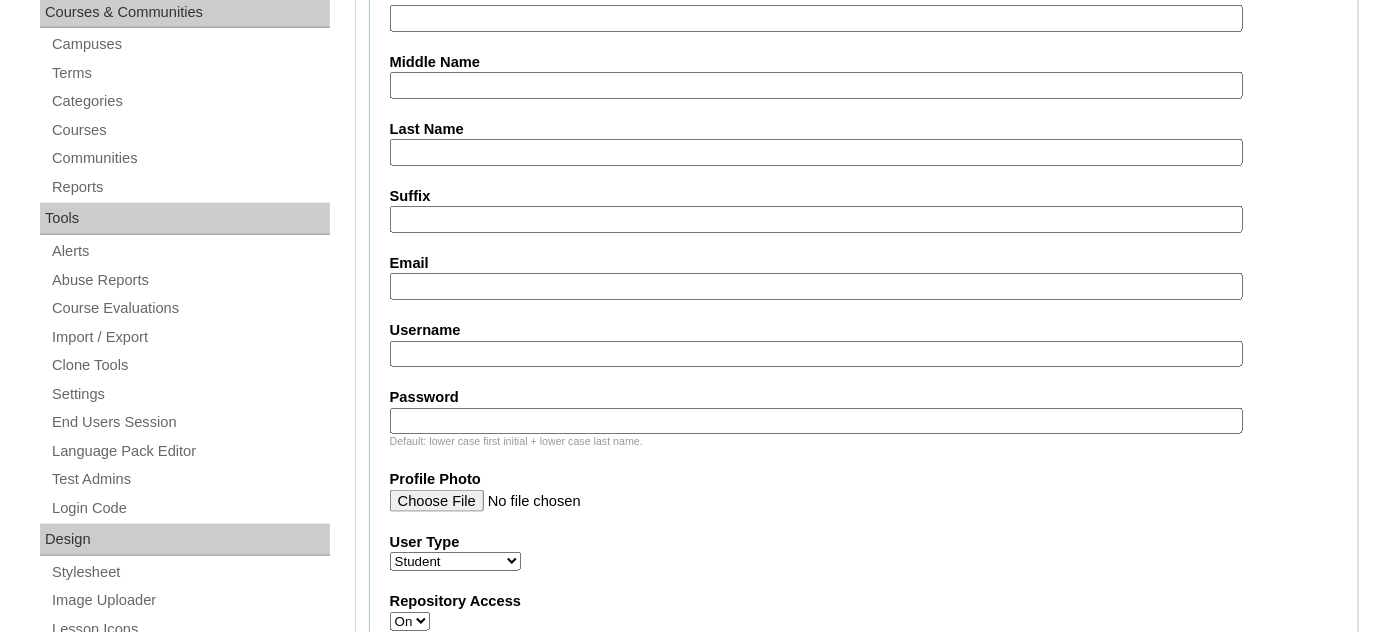 scroll, scrollTop: 471, scrollLeft: 0, axis: vertical 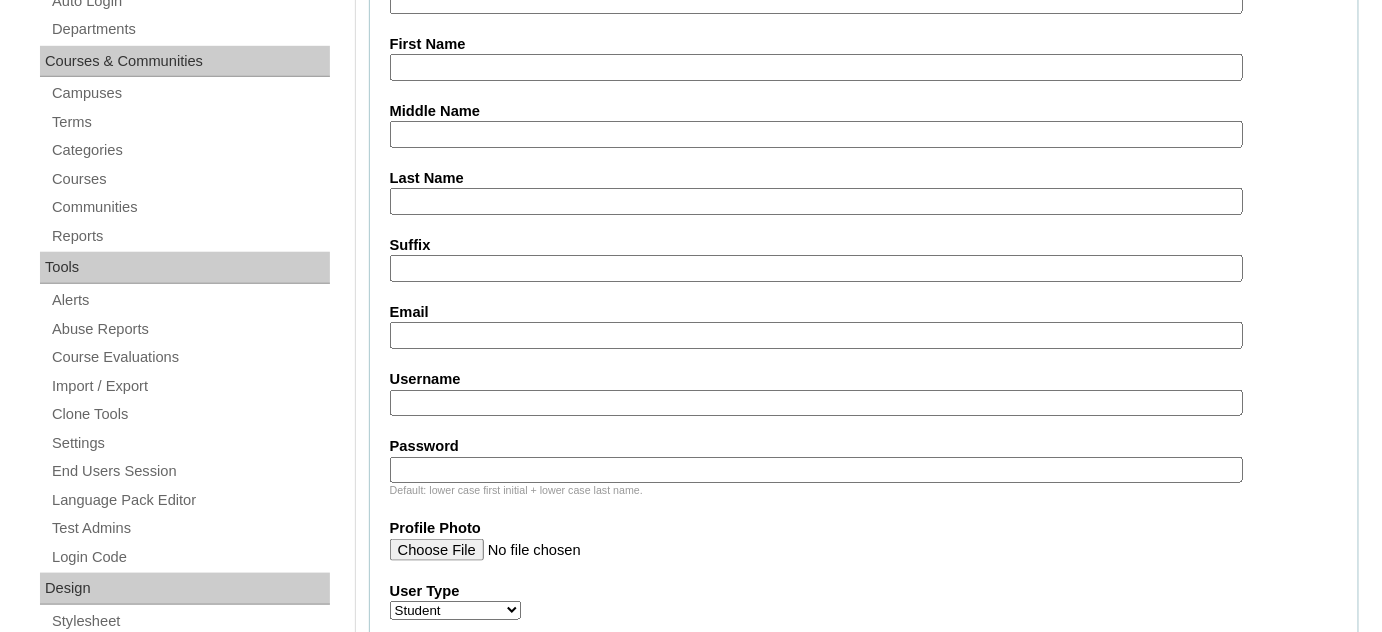 click on "Email" at bounding box center (816, 335) 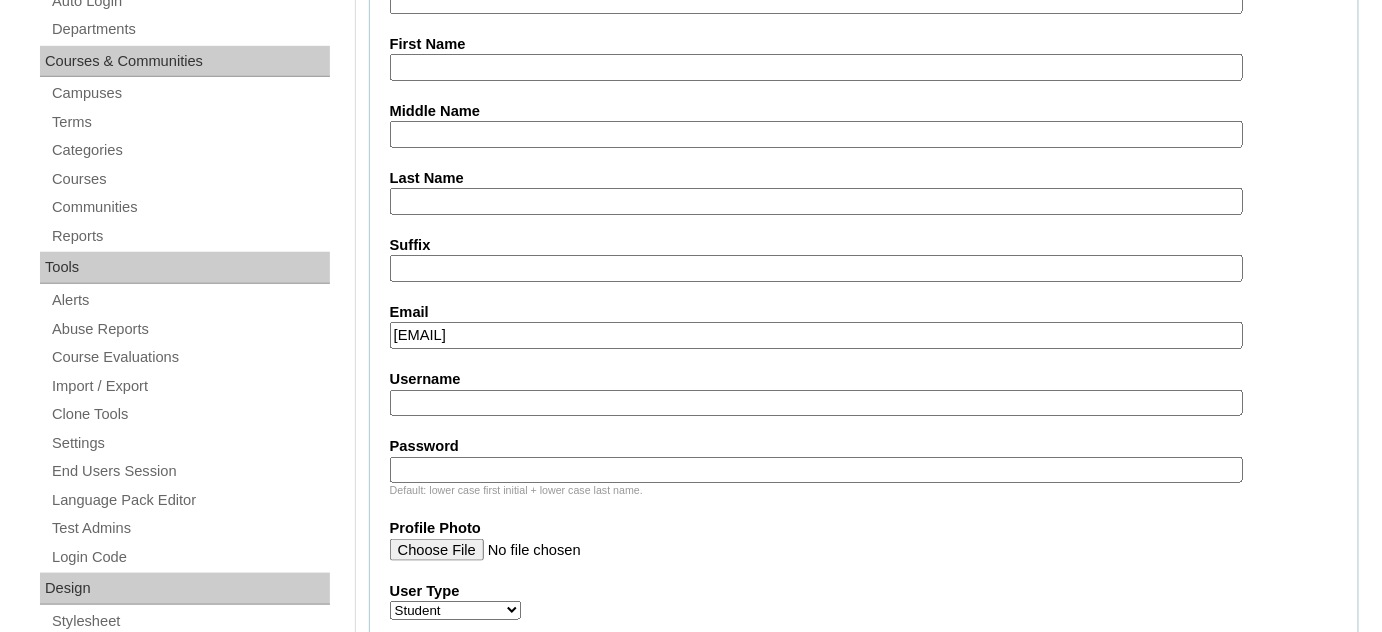 type on "rkabenemerito@gmail.com" 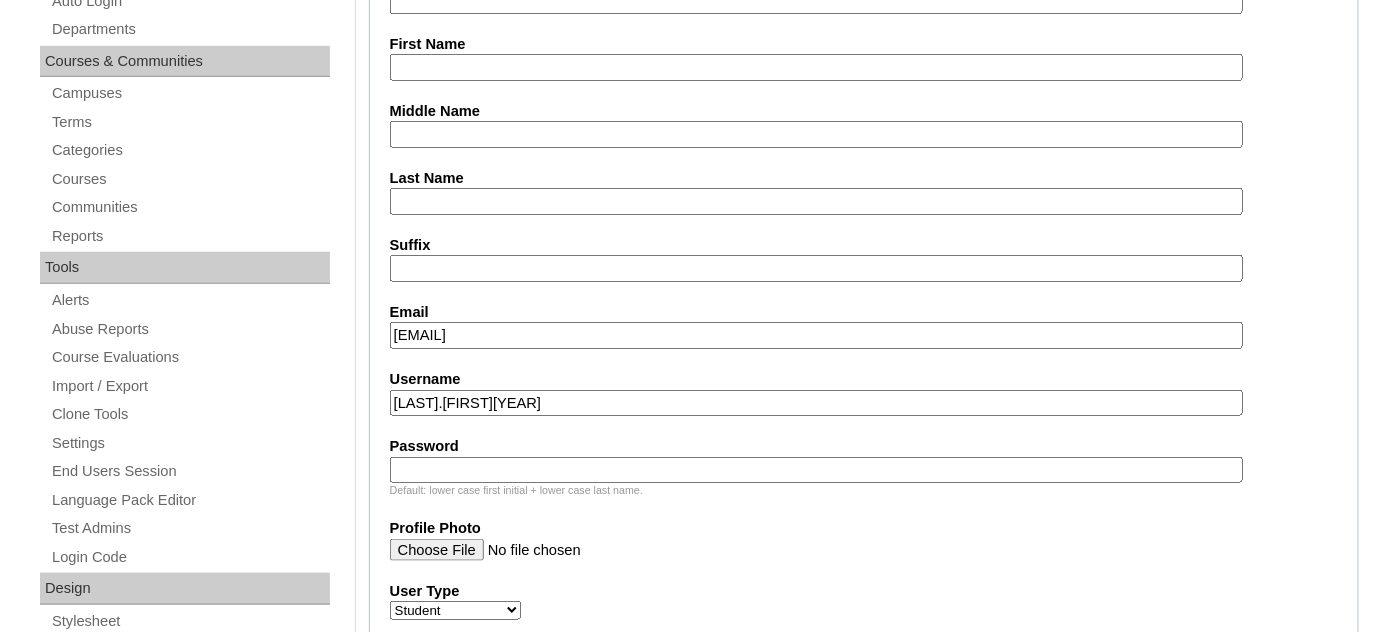 type on "julla.taroma2025" 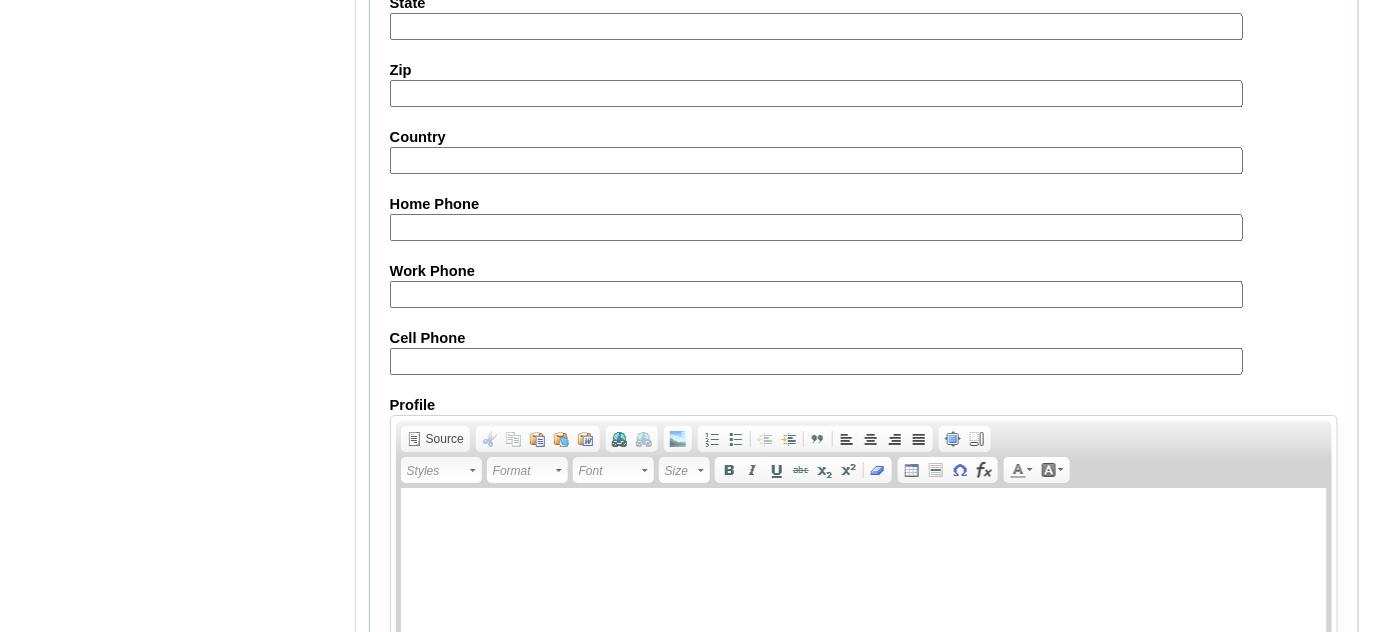 scroll, scrollTop: 2380, scrollLeft: 0, axis: vertical 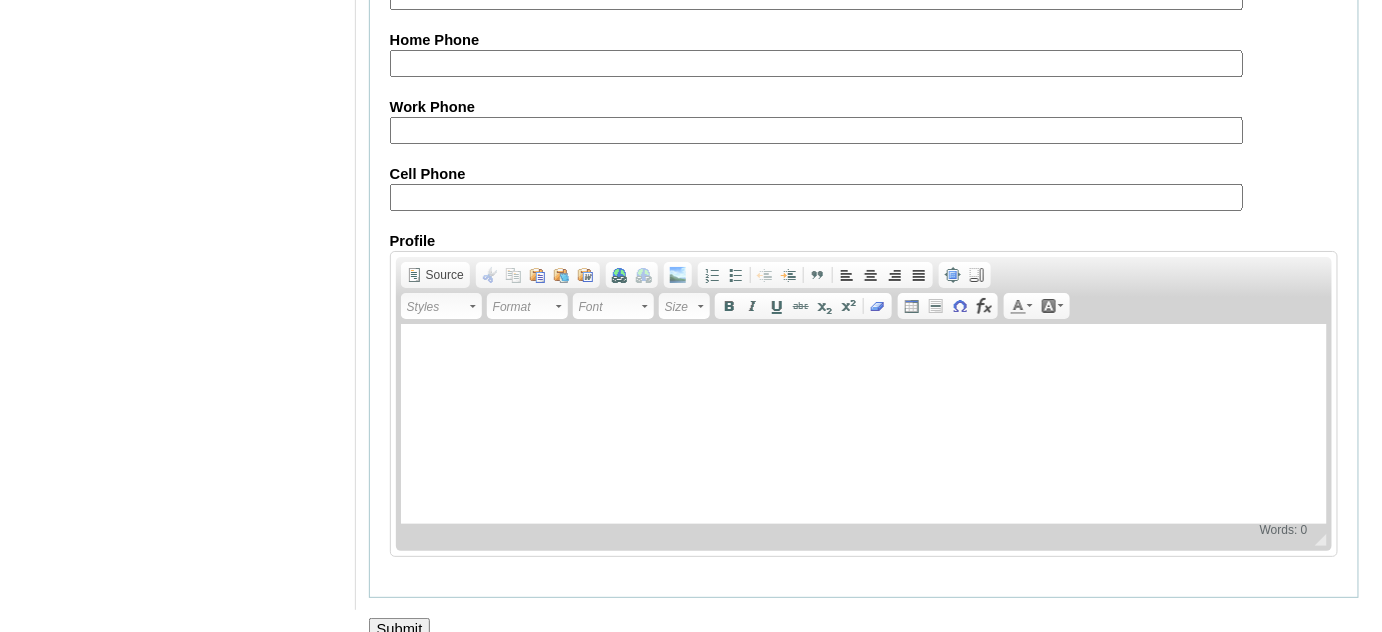 type on "jLybT" 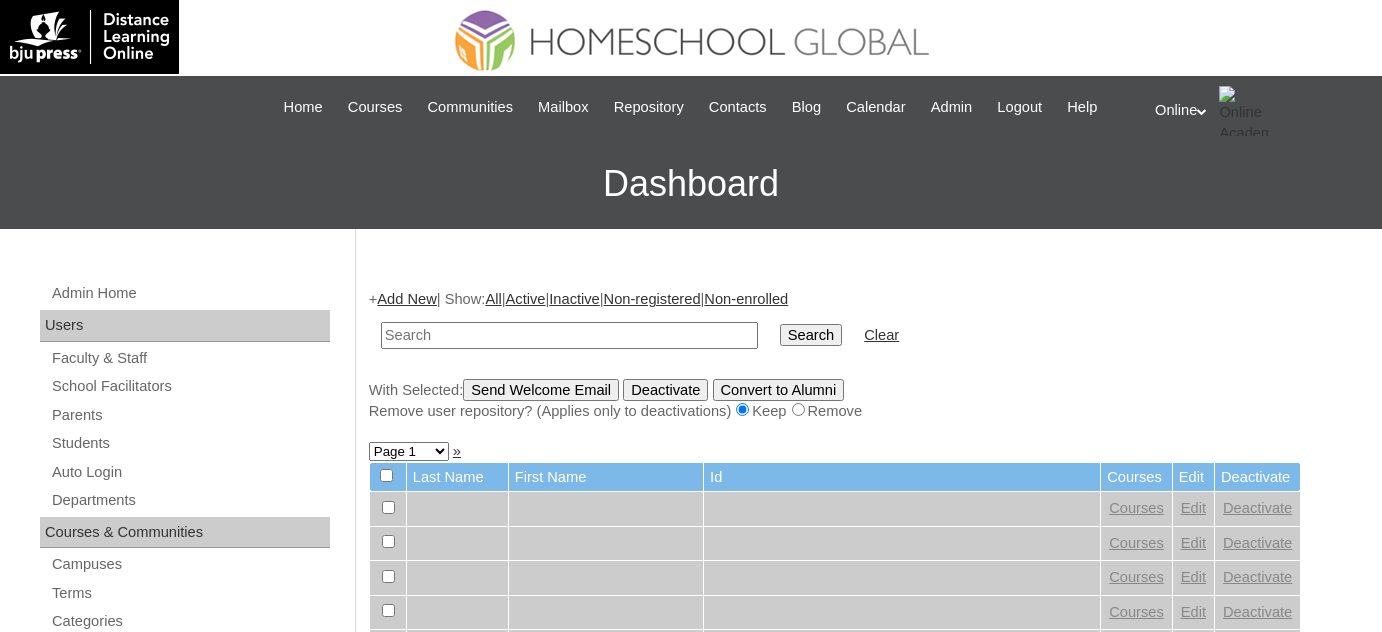 scroll, scrollTop: 0, scrollLeft: 0, axis: both 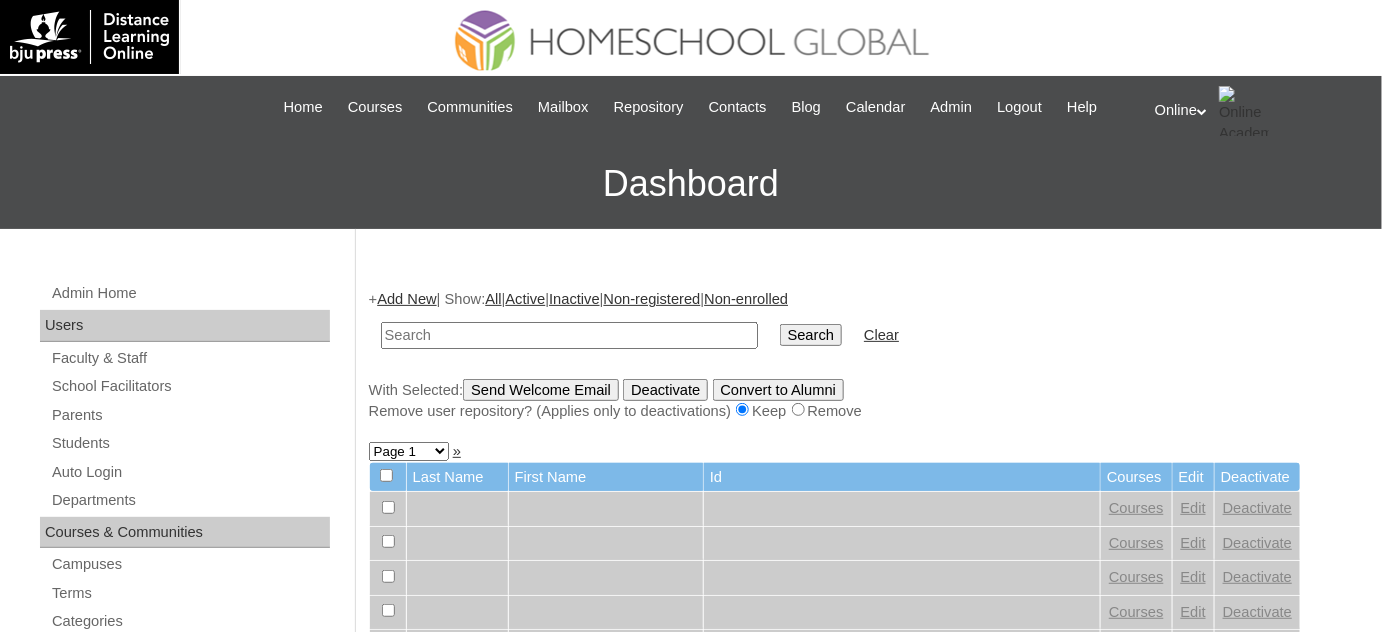 click at bounding box center (569, 335) 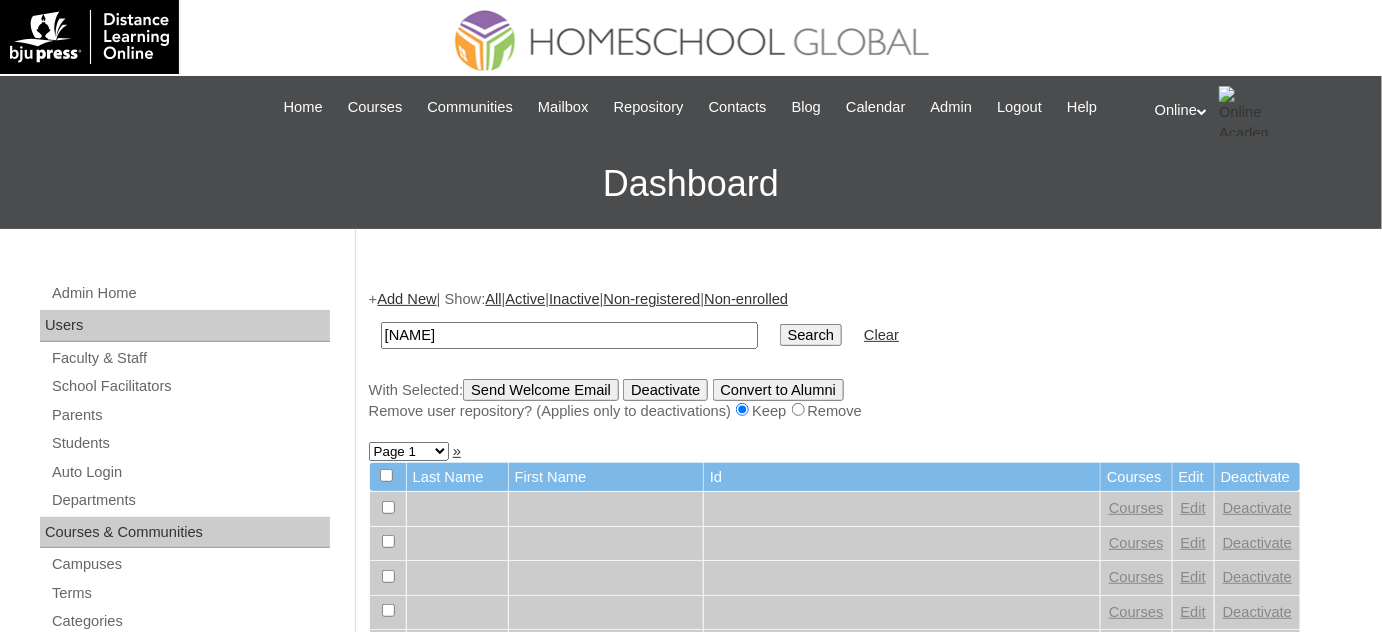 type on "benemerito" 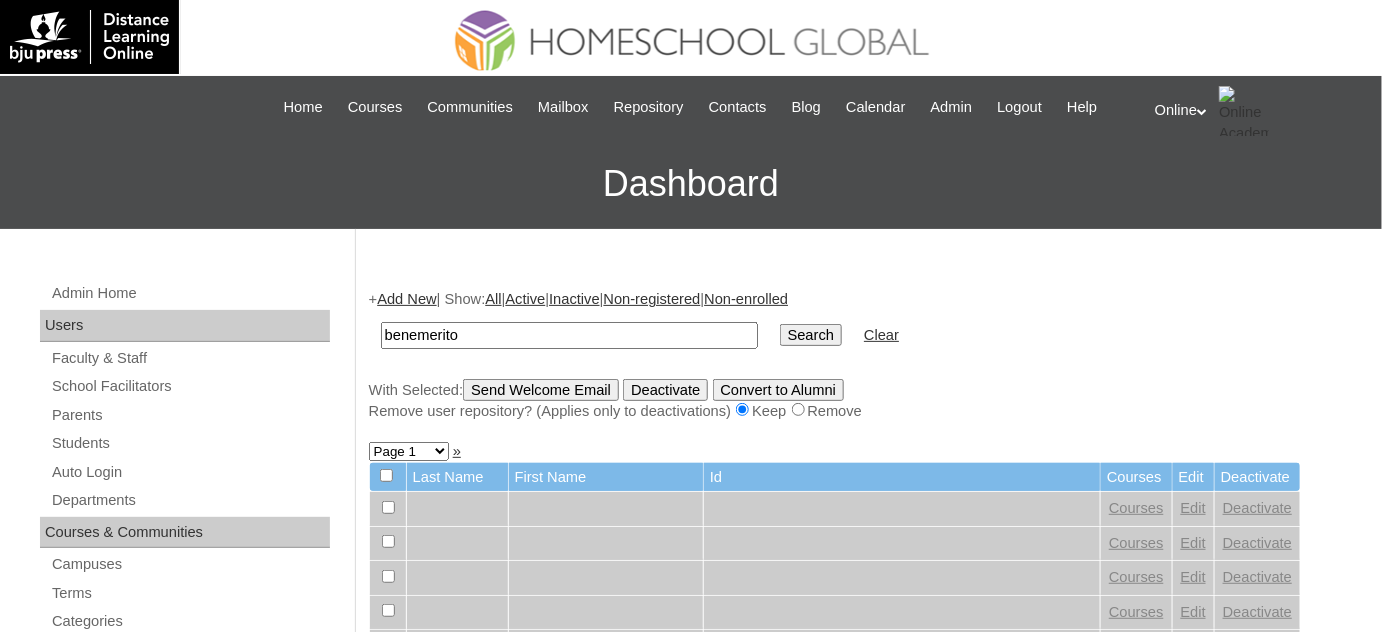click on "Search" at bounding box center (811, 335) 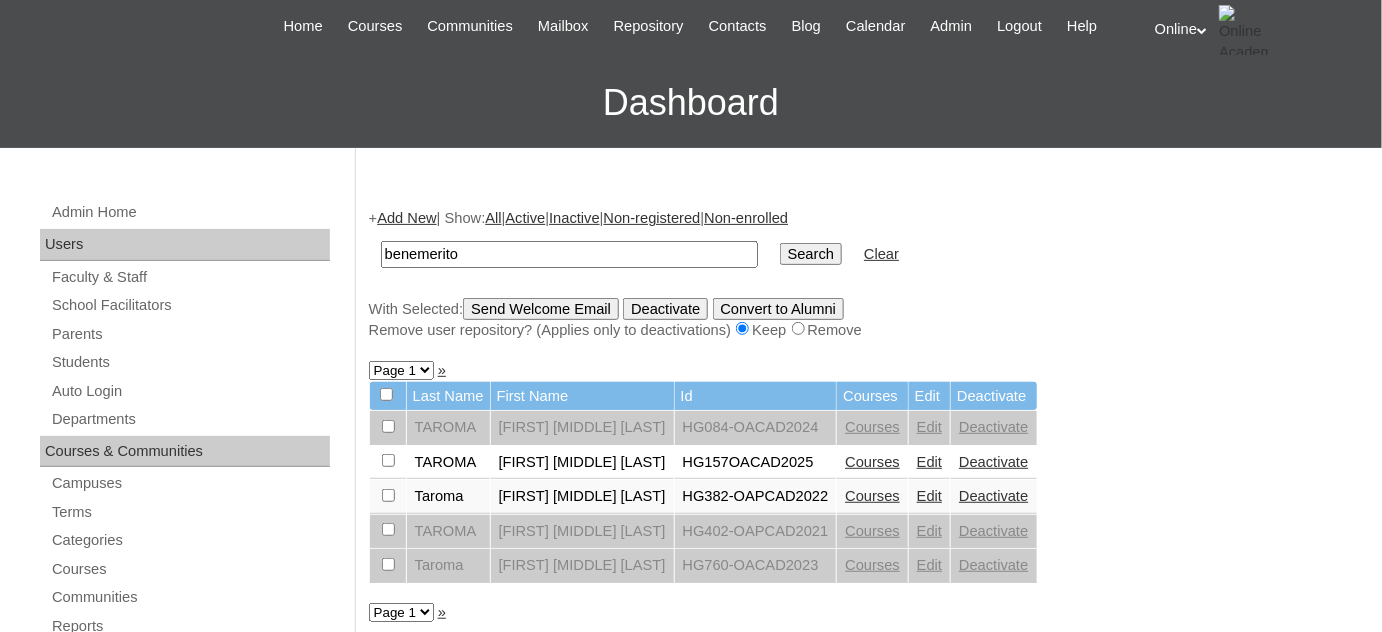 scroll, scrollTop: 90, scrollLeft: 0, axis: vertical 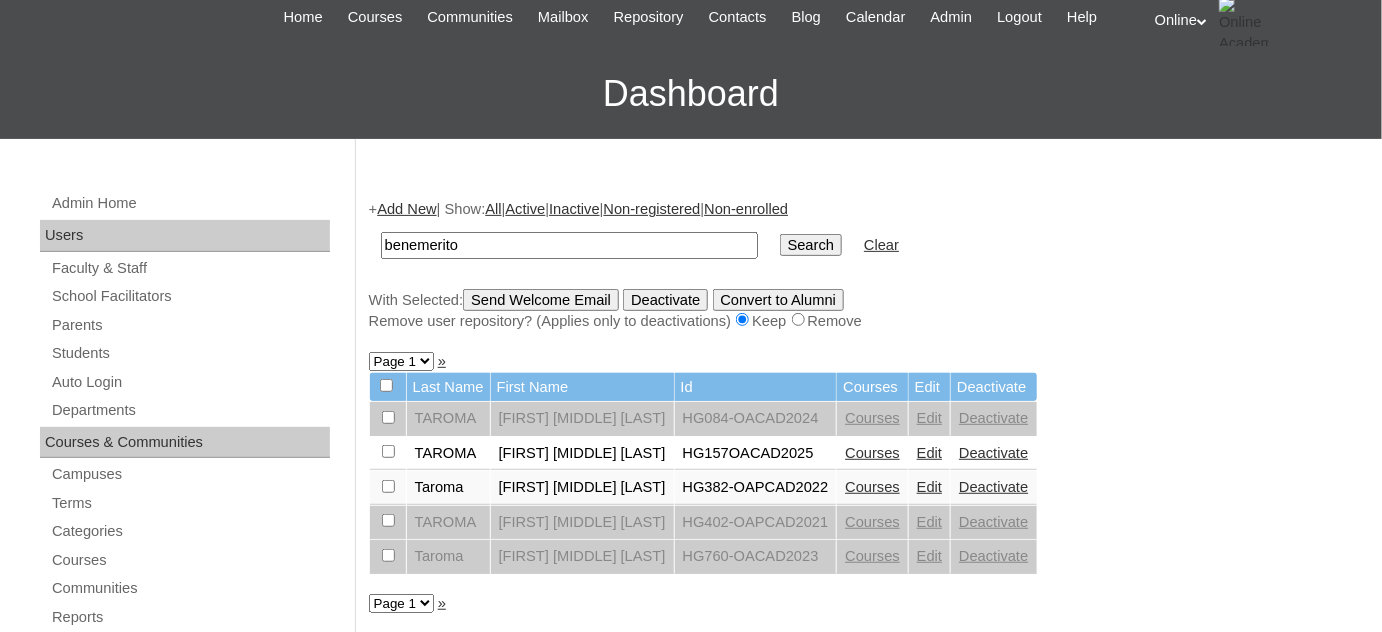 click on "Courses" at bounding box center [872, 453] 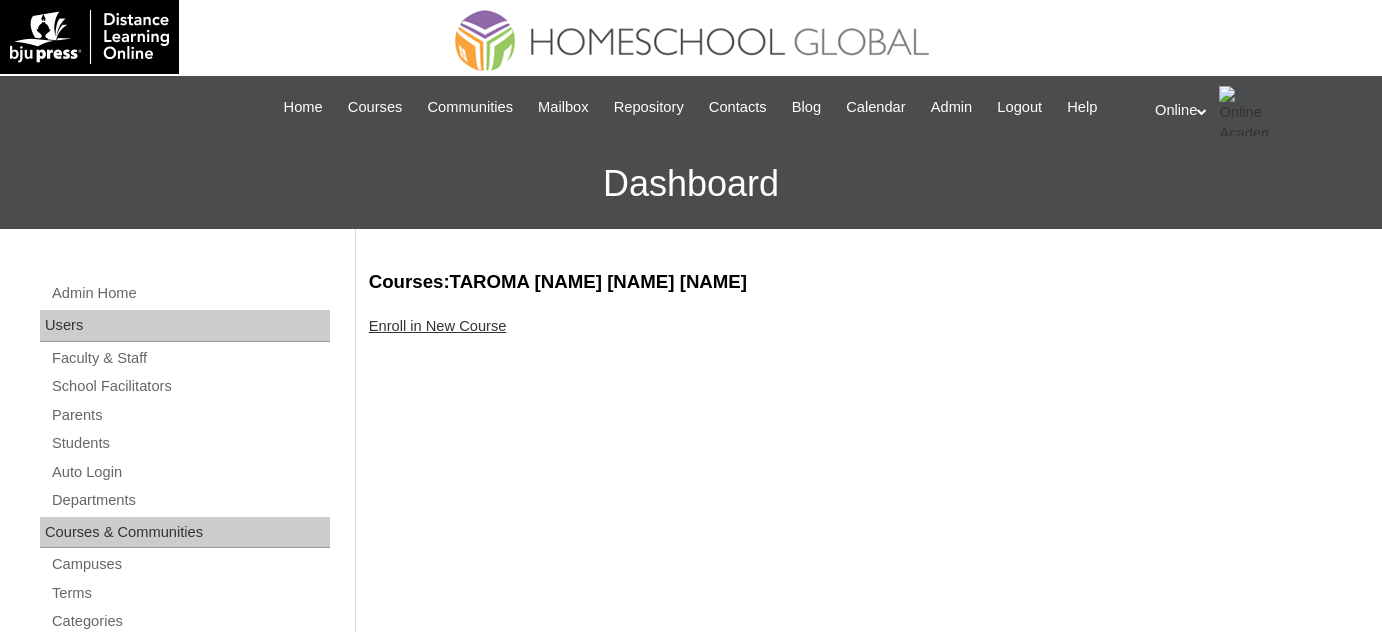 scroll, scrollTop: 0, scrollLeft: 0, axis: both 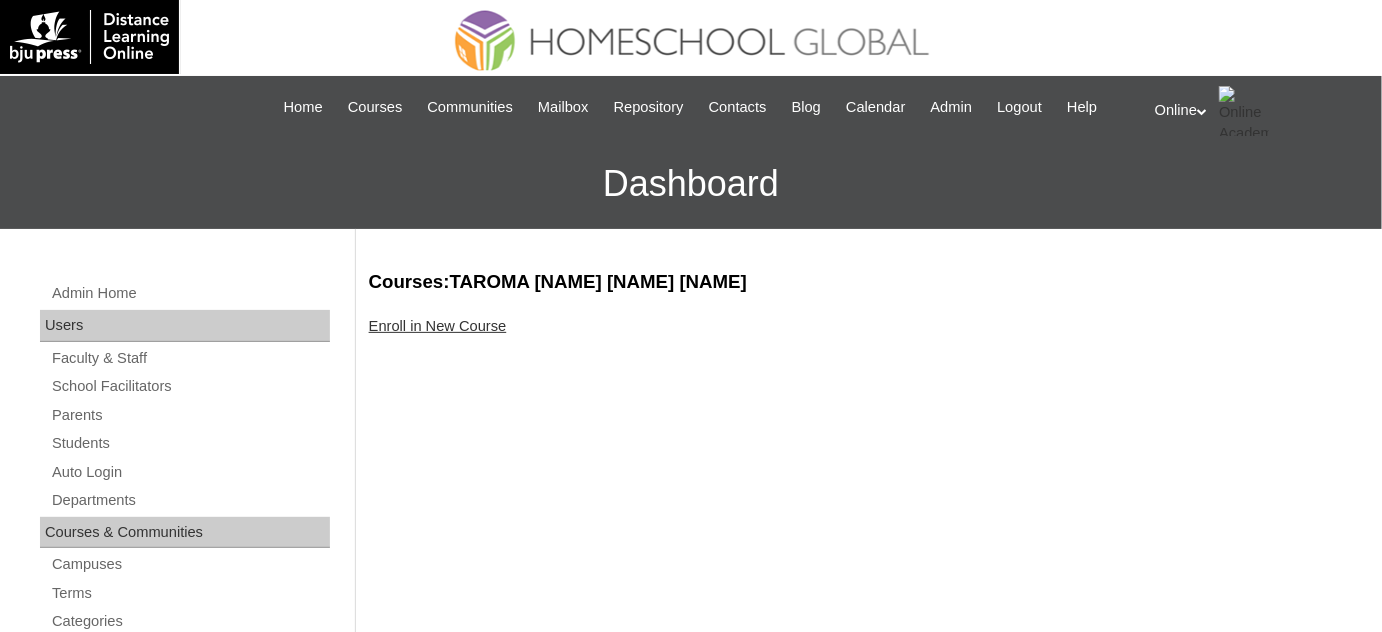 click on "Enroll in New Course" at bounding box center [438, 326] 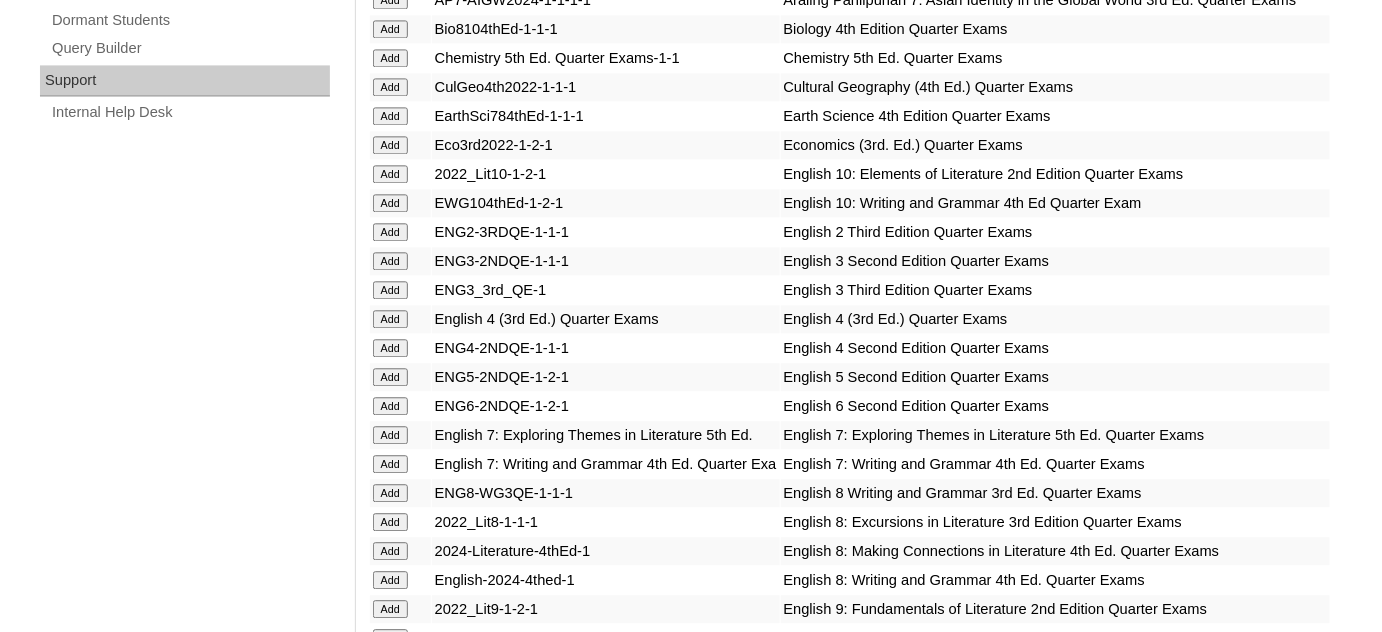 scroll, scrollTop: 1454, scrollLeft: 0, axis: vertical 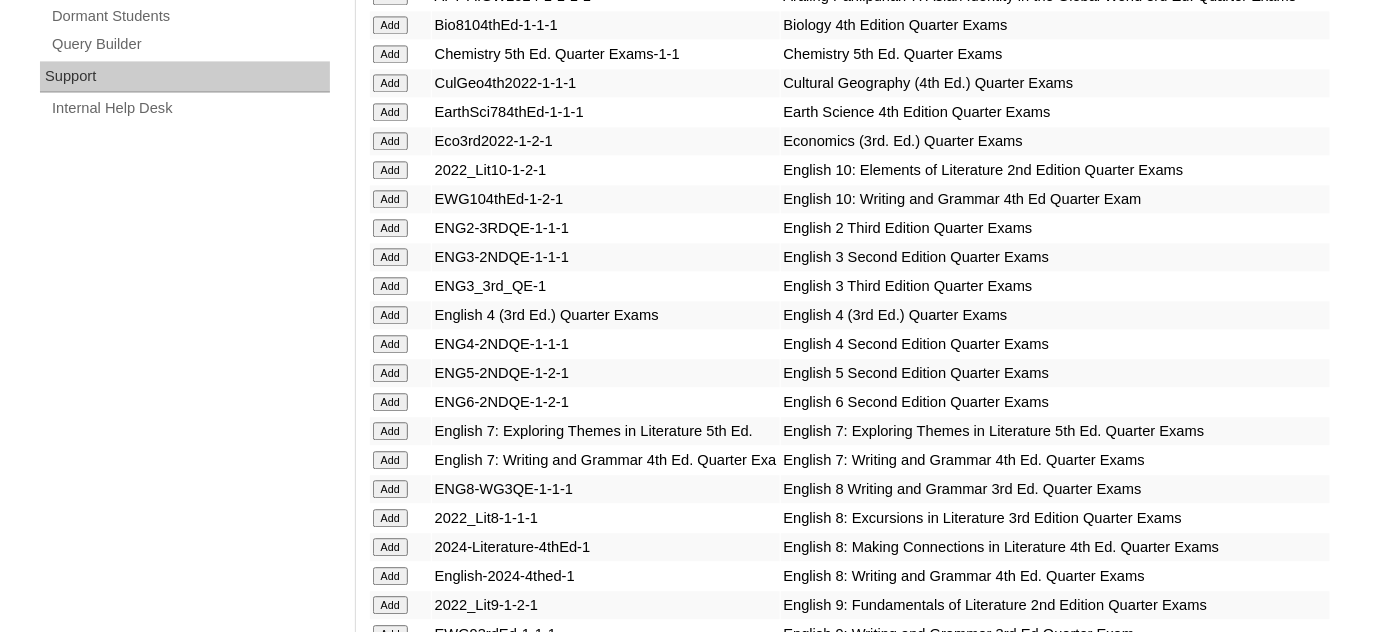 click on "Add" at bounding box center [390, -1078] 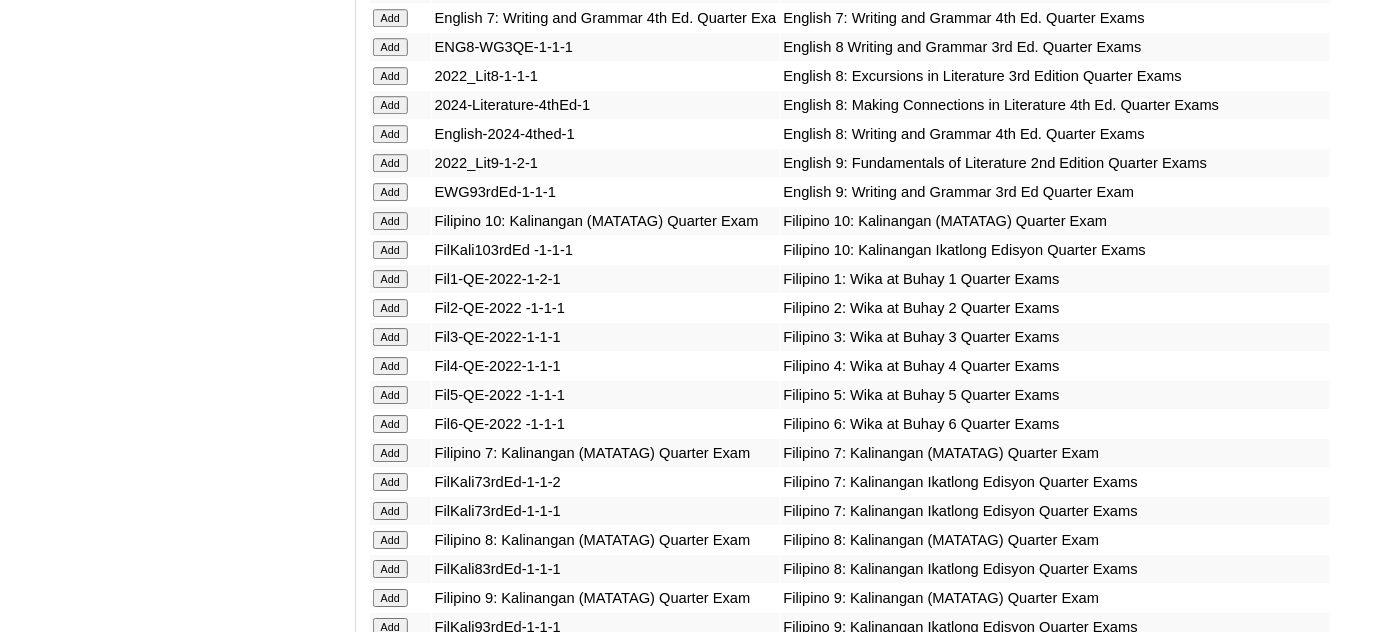 scroll, scrollTop: 1909, scrollLeft: 0, axis: vertical 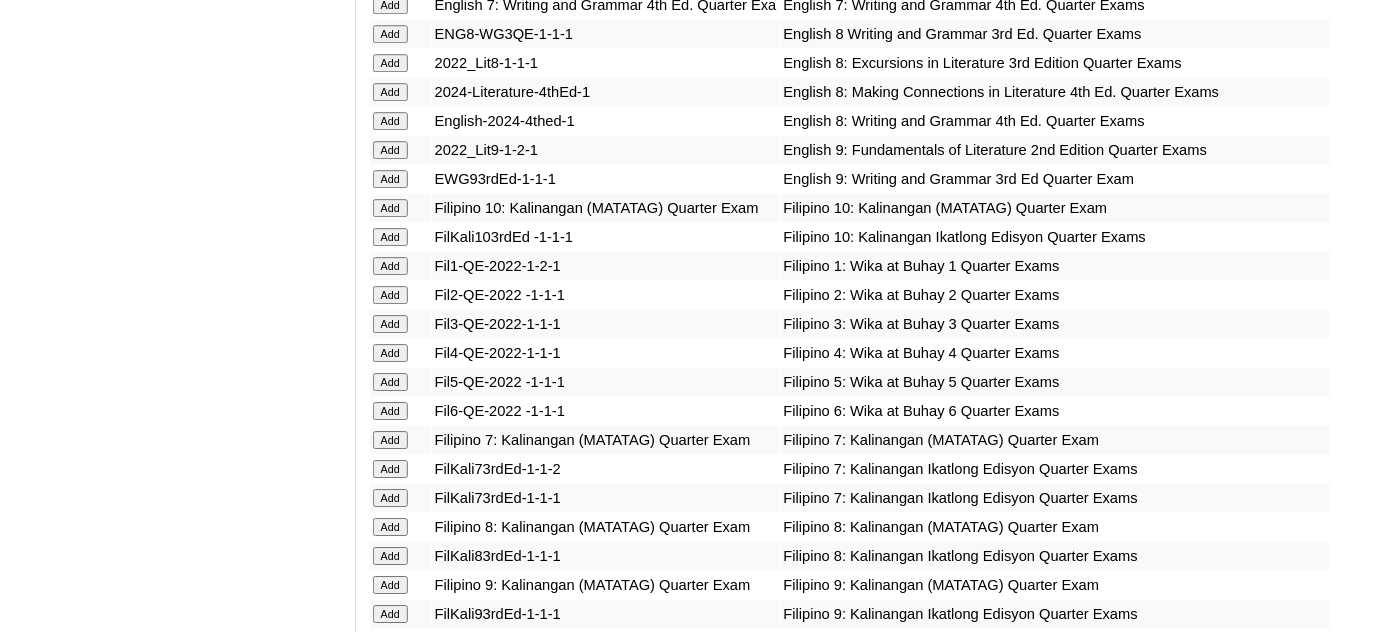 click on "Add" at bounding box center [390, -1533] 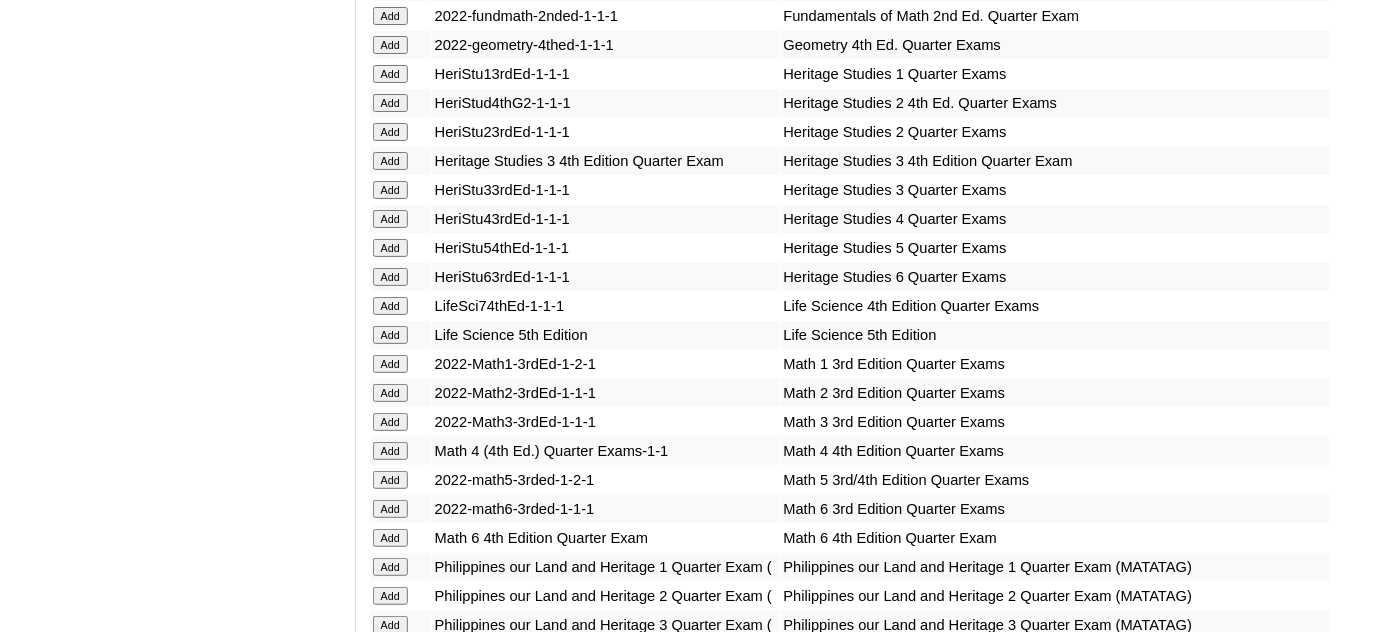 scroll, scrollTop: 2545, scrollLeft: 0, axis: vertical 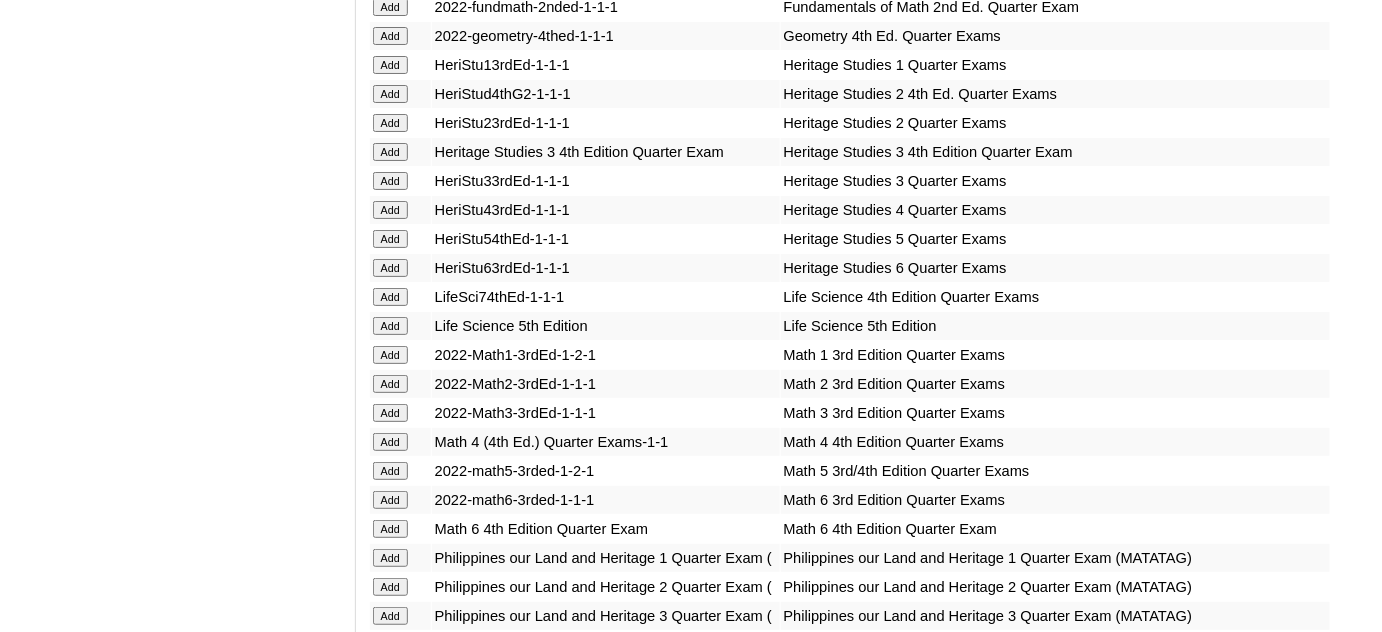 click on "Add" at bounding box center (390, -2169) 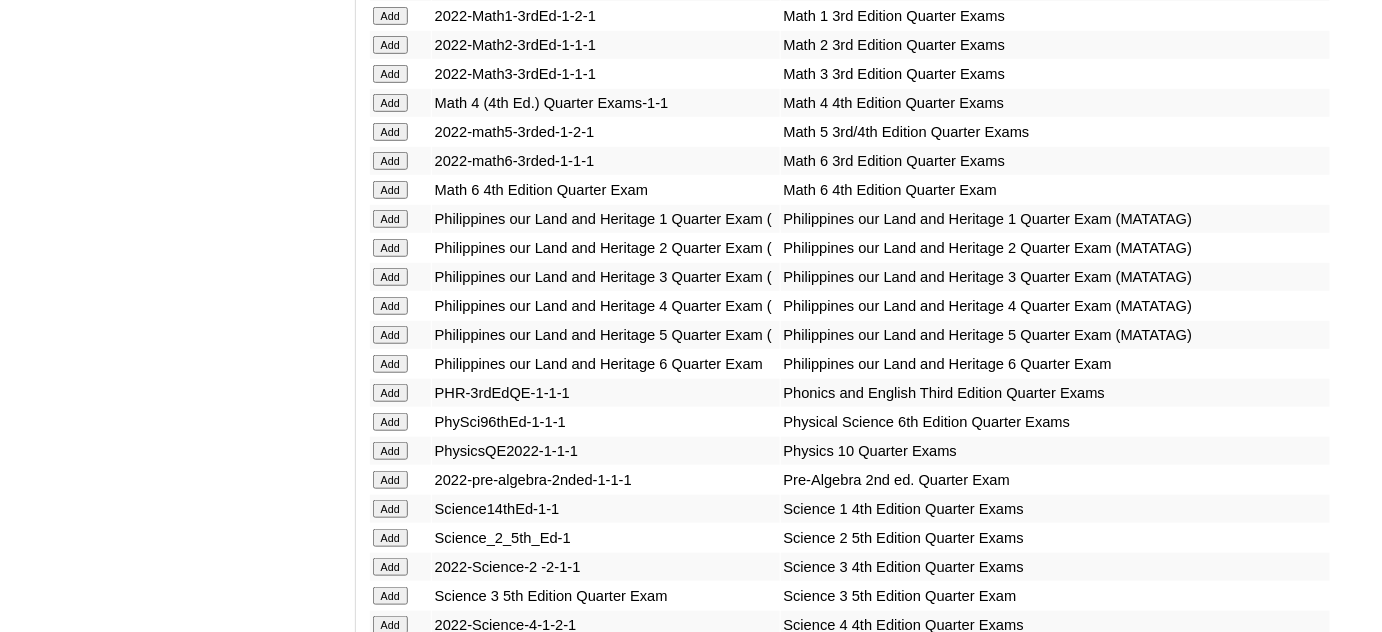 scroll, scrollTop: 2909, scrollLeft: 0, axis: vertical 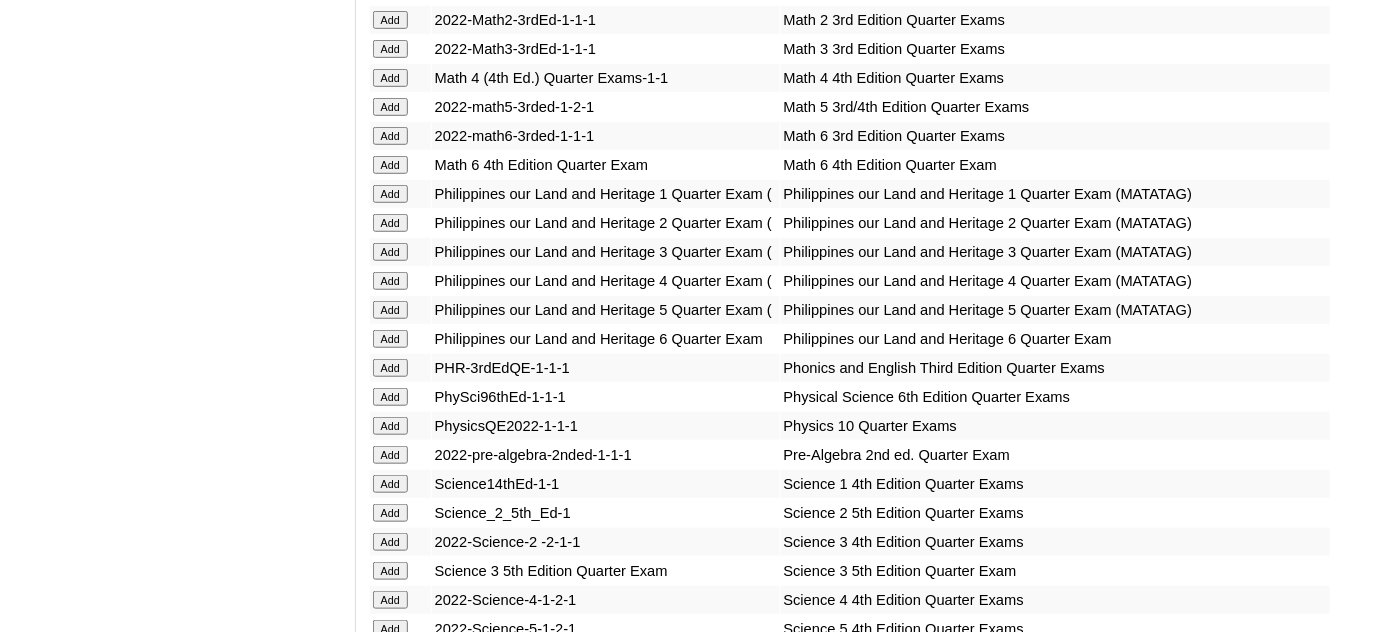click on "Add" at bounding box center (390, -2533) 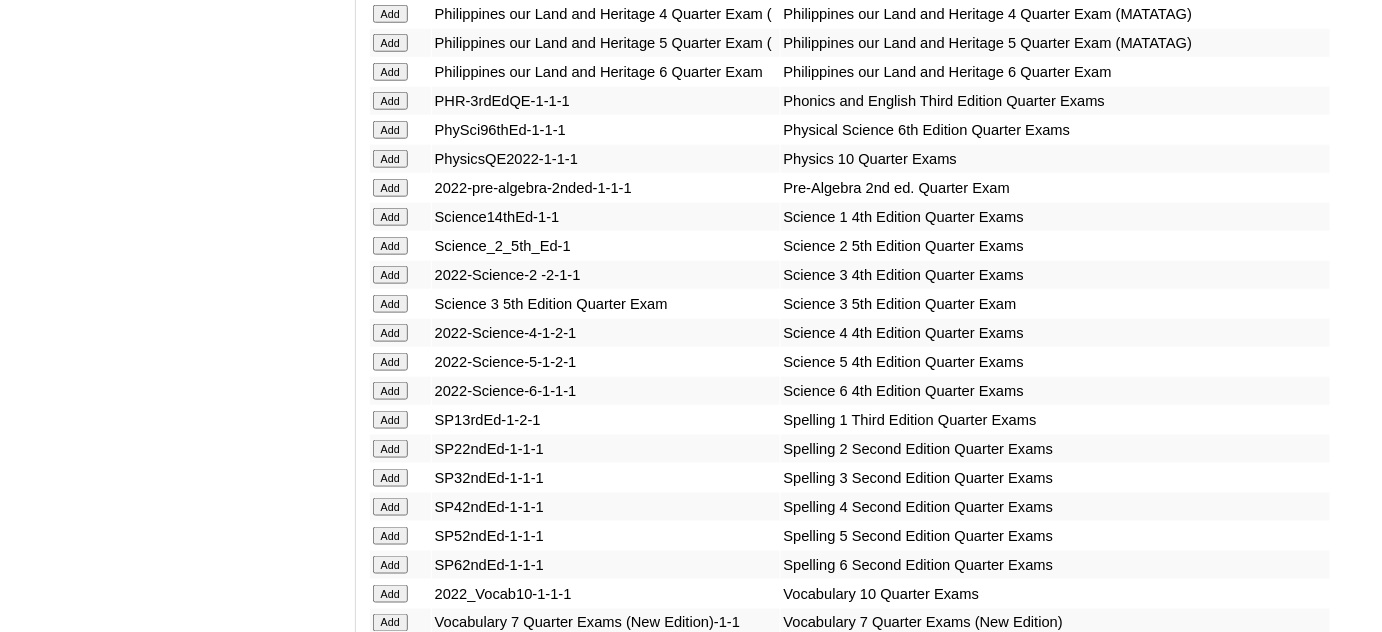 scroll, scrollTop: 3181, scrollLeft: 0, axis: vertical 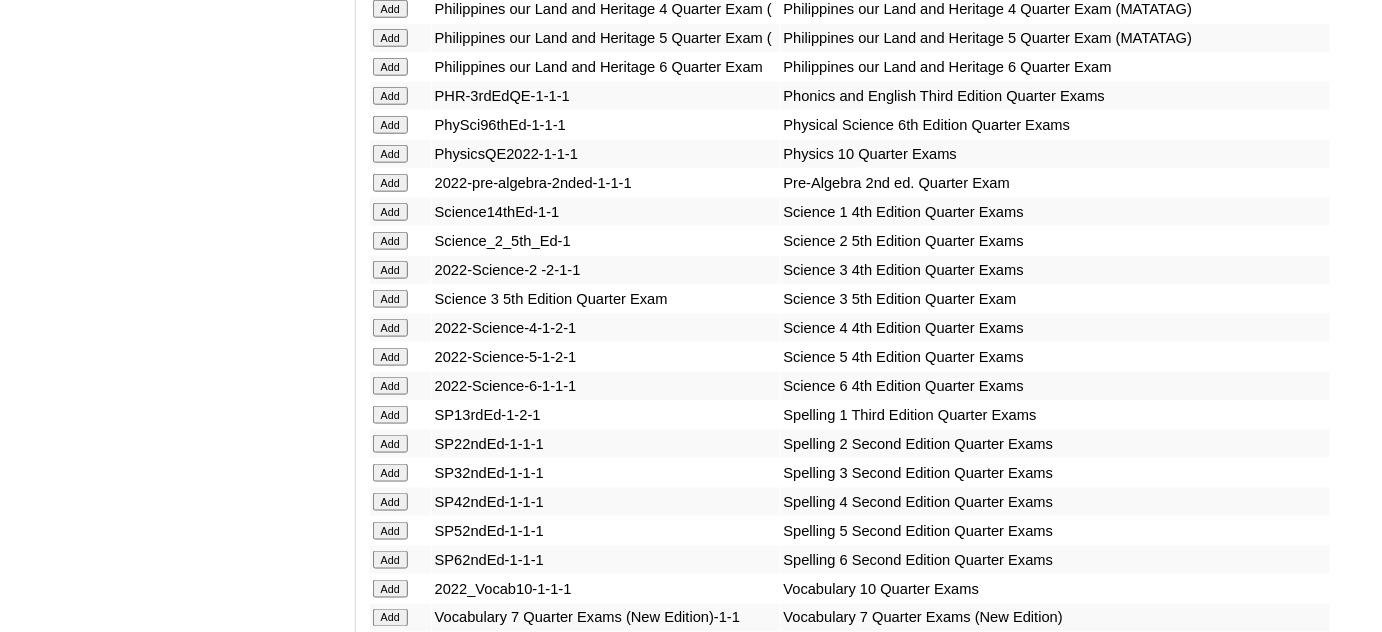 click on "Add" at bounding box center [390, -2805] 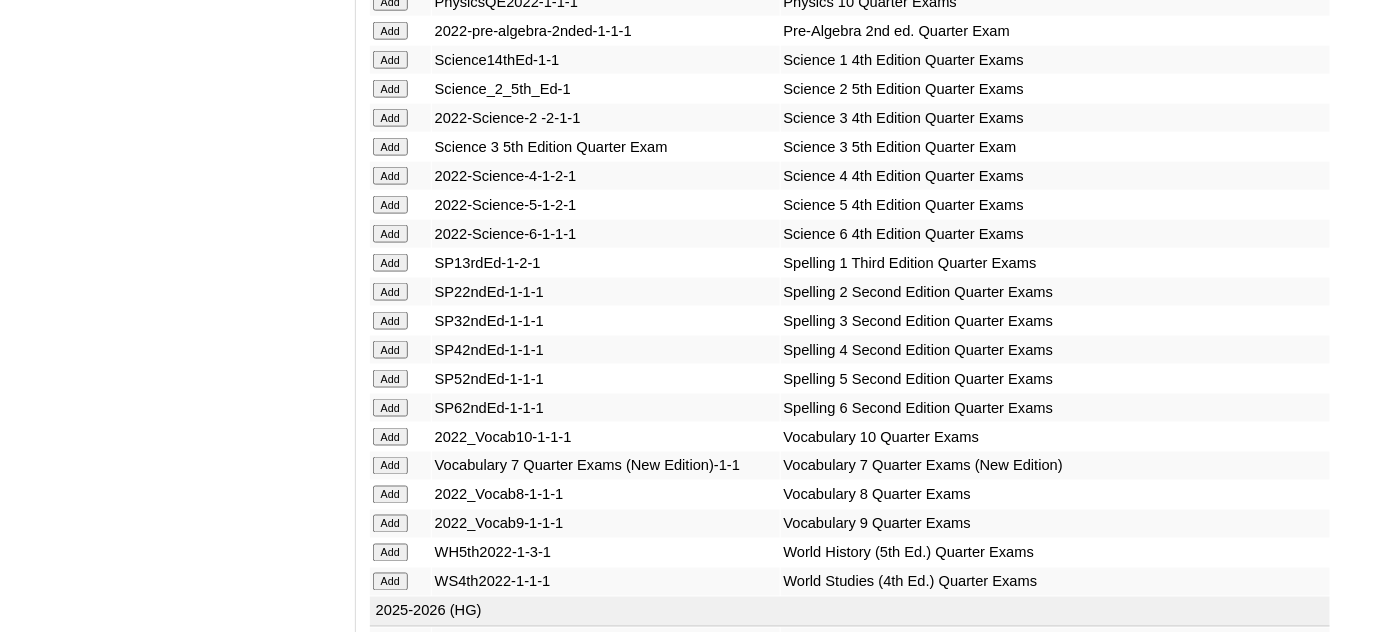 scroll, scrollTop: 3363, scrollLeft: 0, axis: vertical 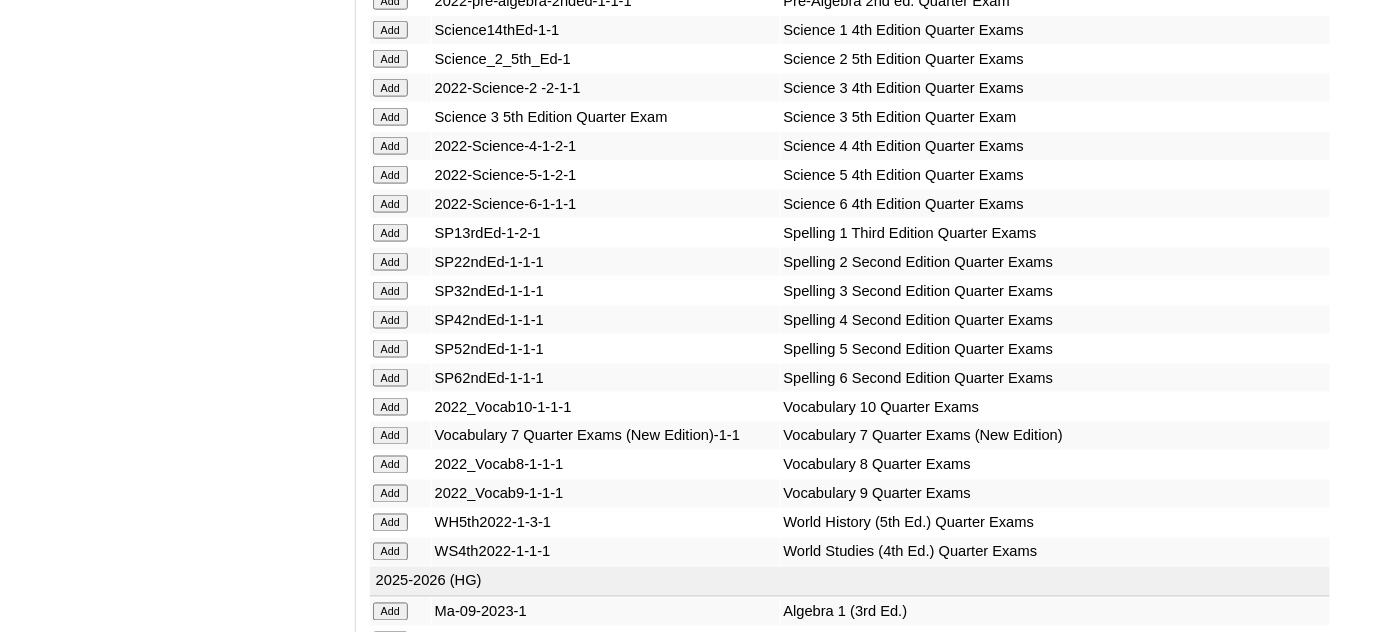 click on "Add" at bounding box center [390, -2987] 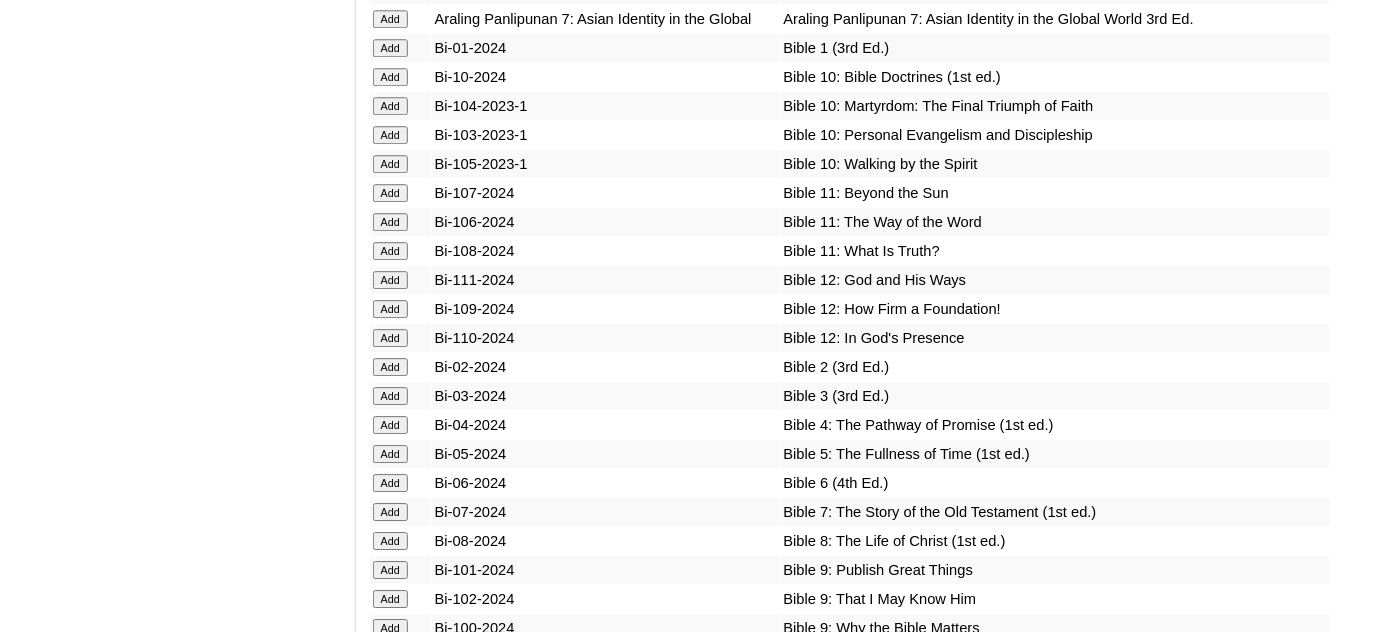 scroll, scrollTop: 4363, scrollLeft: 0, axis: vertical 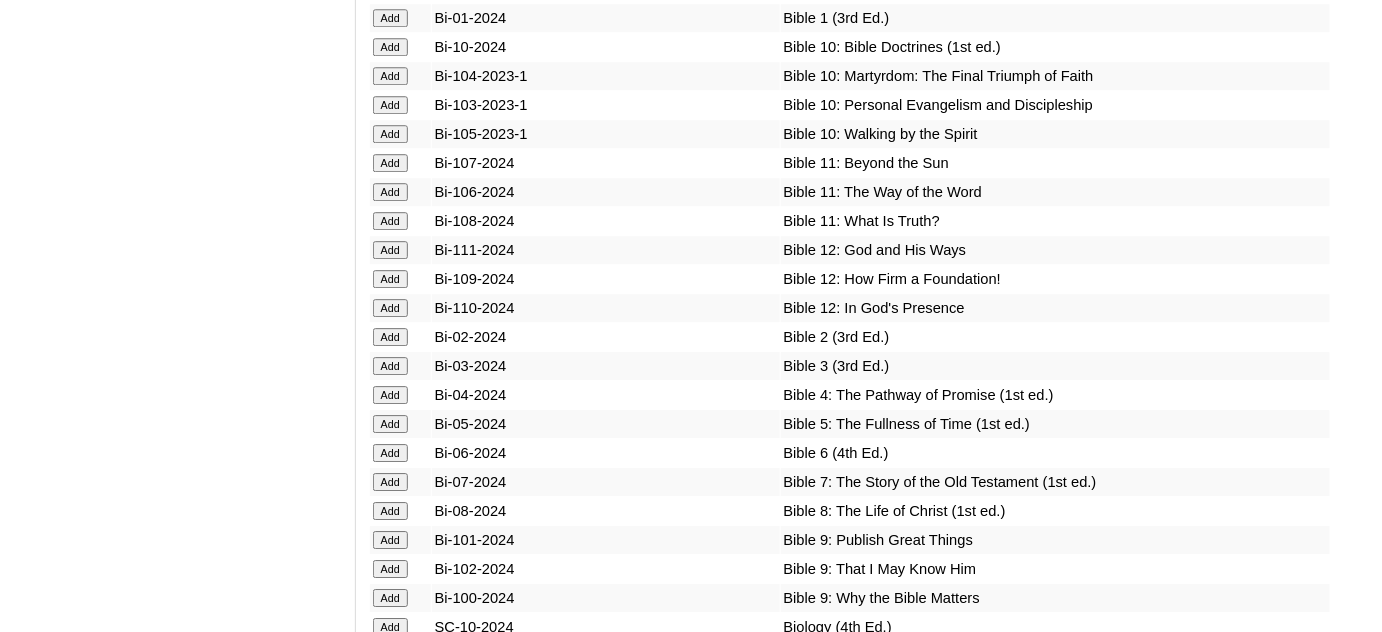 click on "Add" at bounding box center [390, -3987] 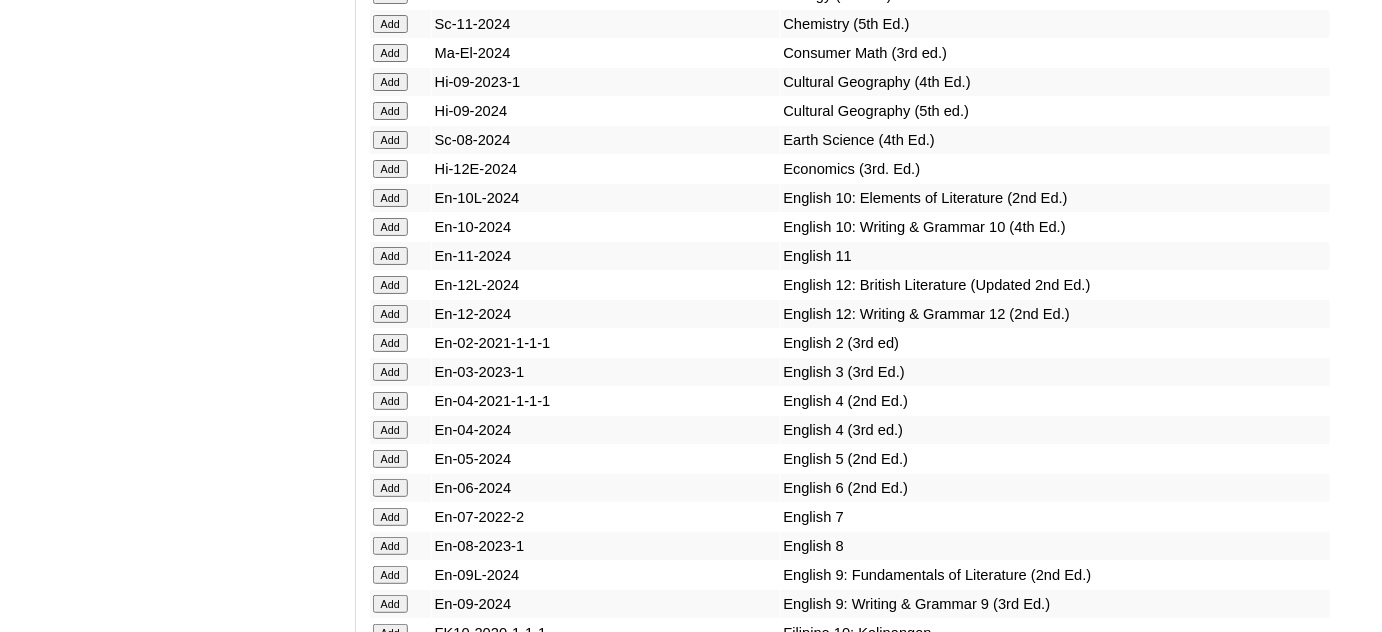 scroll, scrollTop: 5000, scrollLeft: 0, axis: vertical 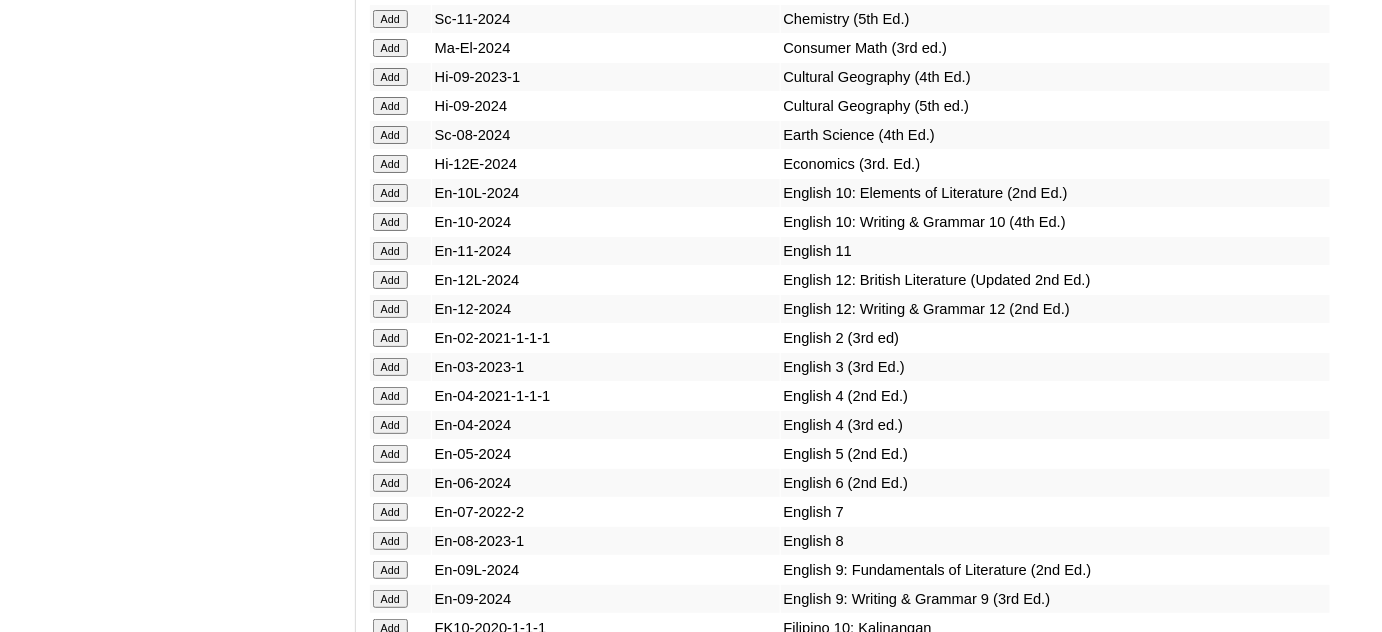 click on "Add" at bounding box center [390, -4624] 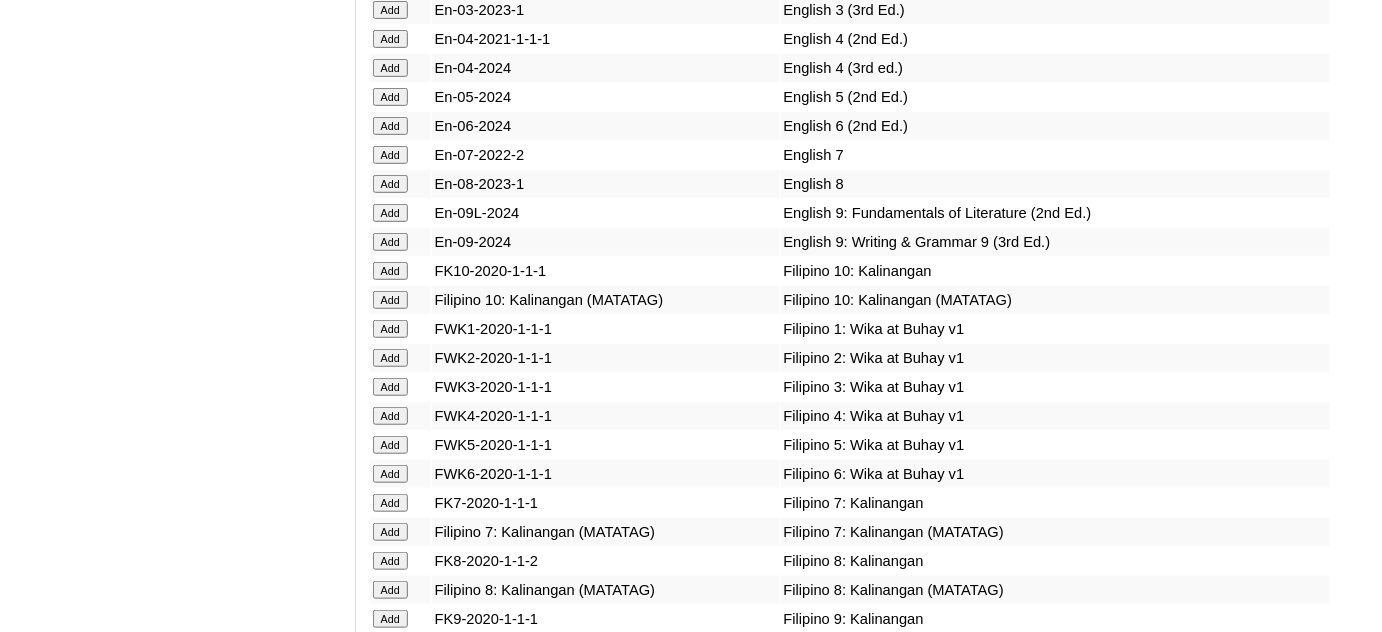 scroll, scrollTop: 5363, scrollLeft: 0, axis: vertical 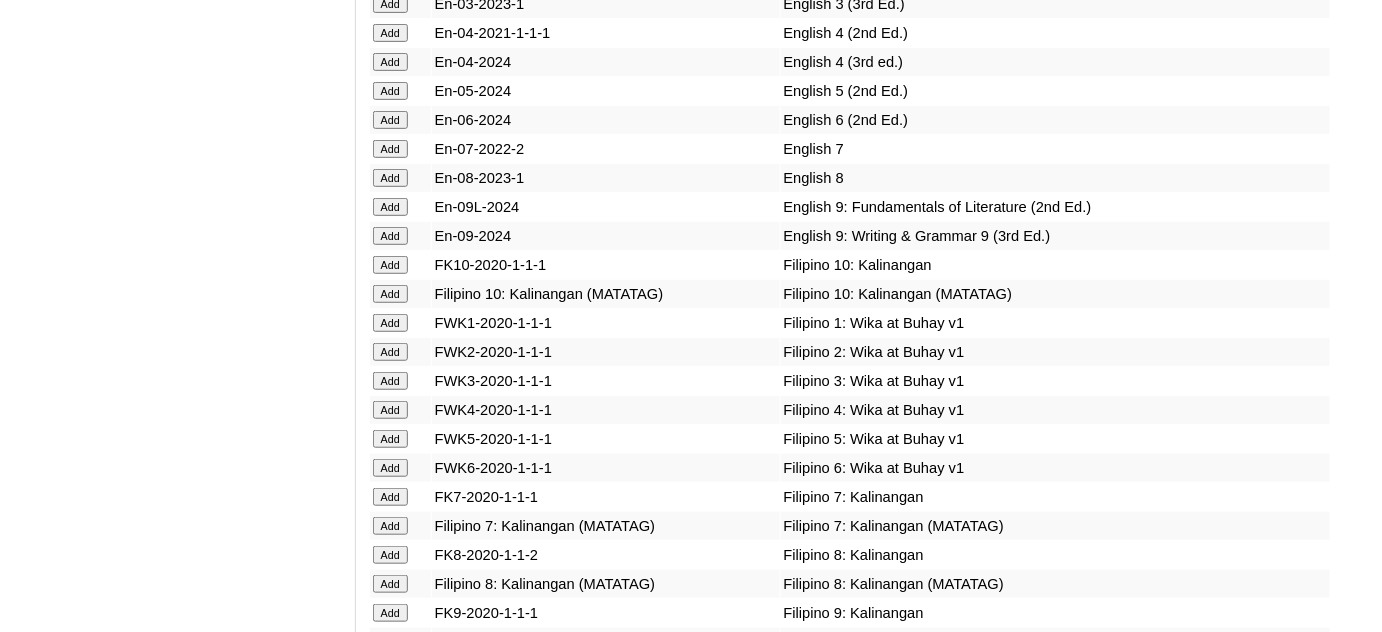 click on "Add" at bounding box center [390, -4987] 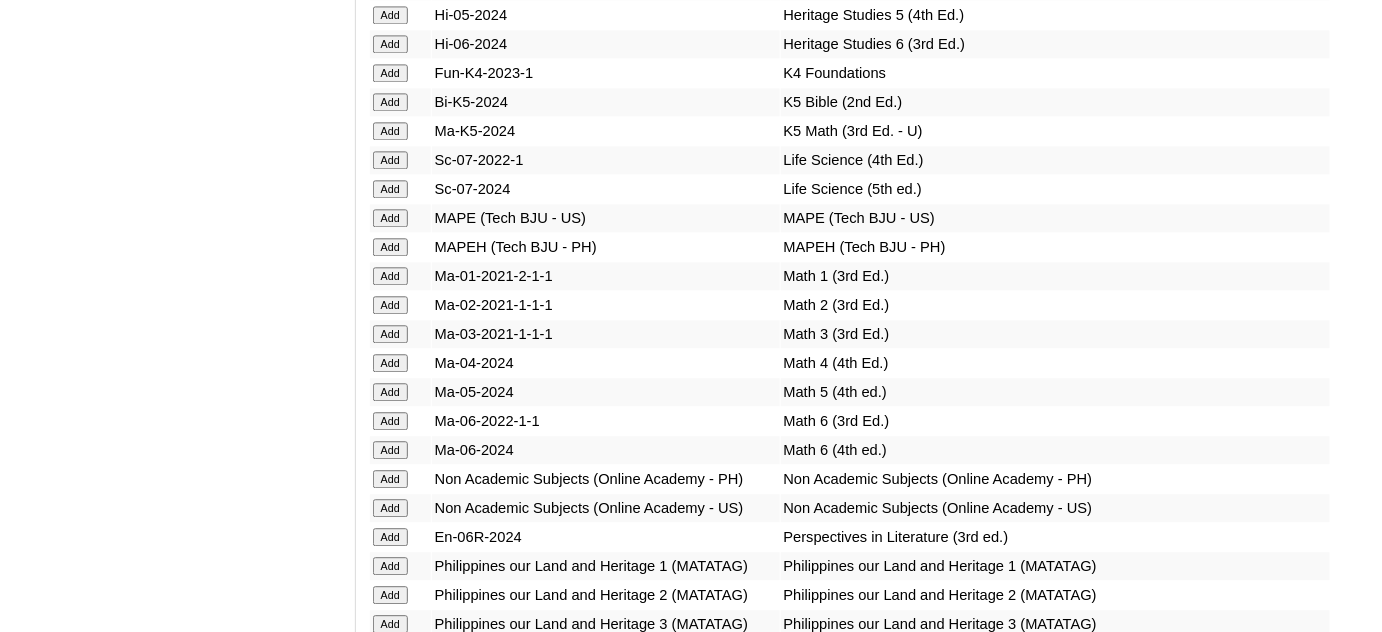 scroll, scrollTop: 6545, scrollLeft: 0, axis: vertical 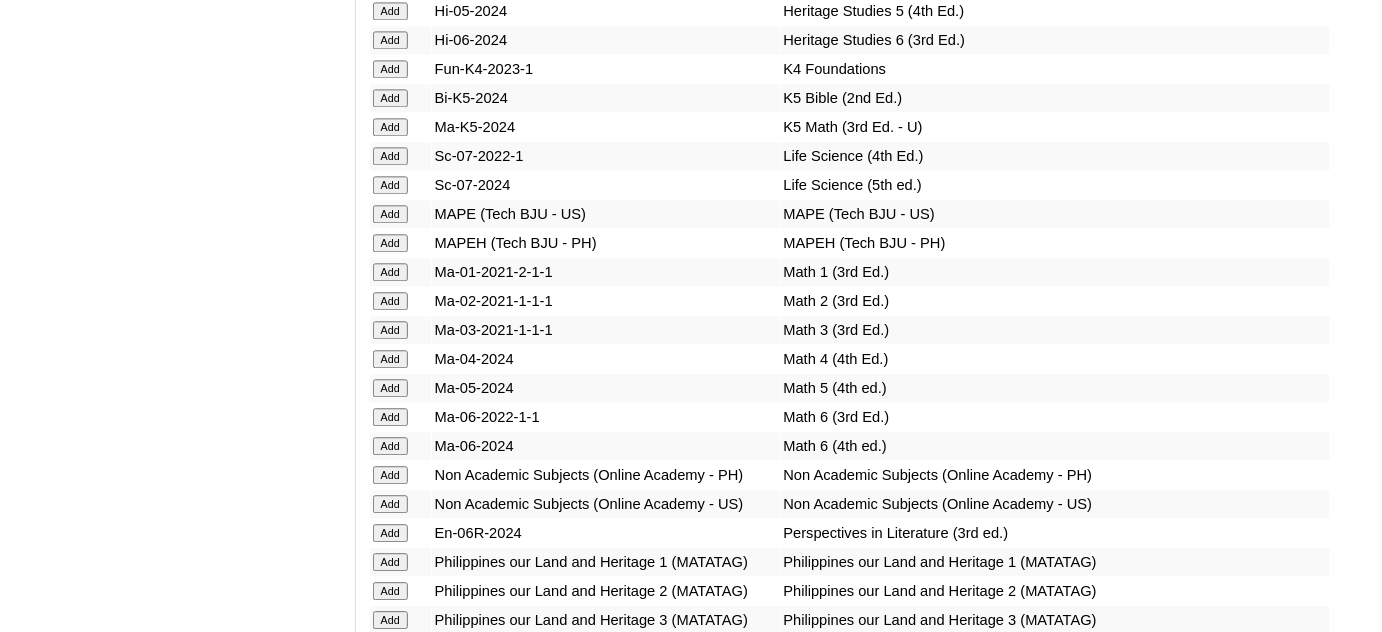click on "Add" at bounding box center [390, -6169] 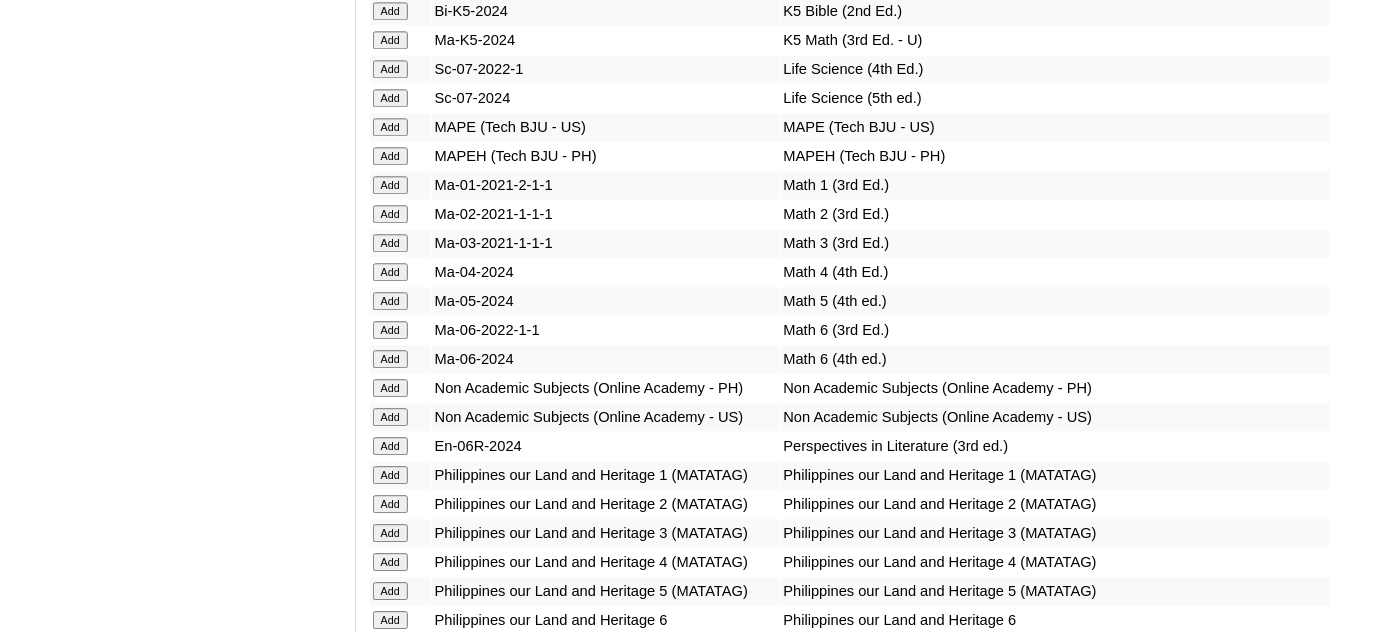 scroll, scrollTop: 6636, scrollLeft: 0, axis: vertical 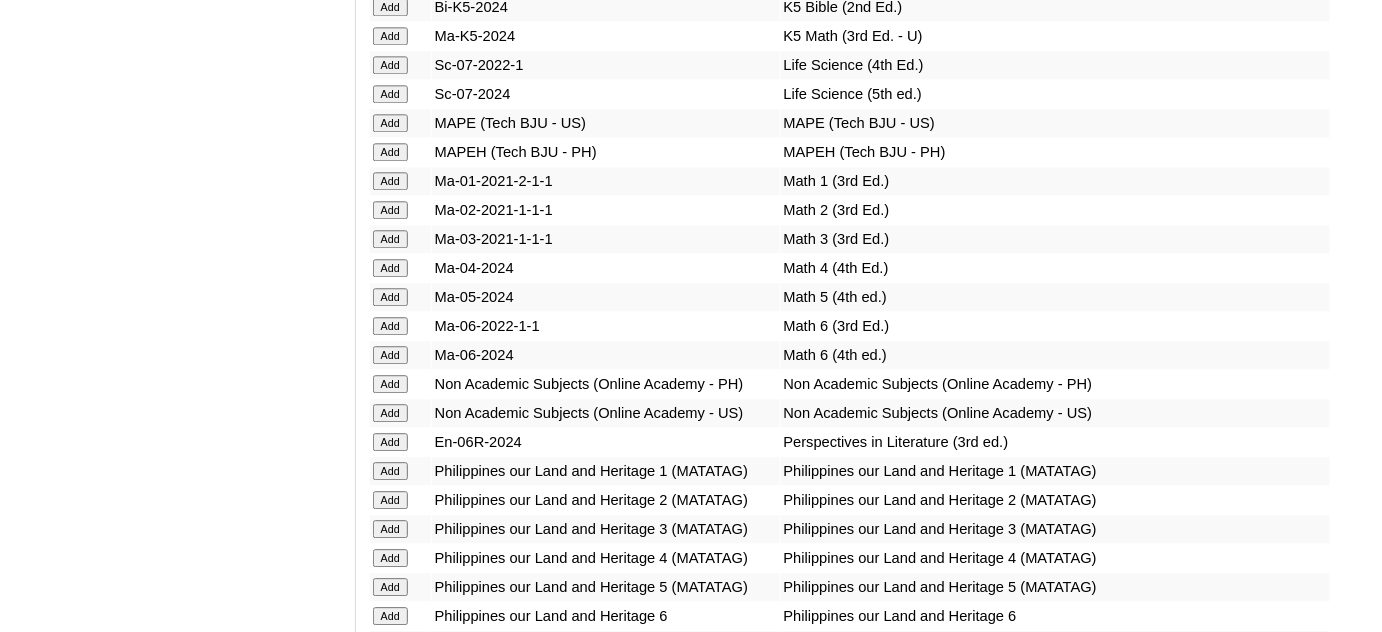 click on "Add" at bounding box center (390, -6260) 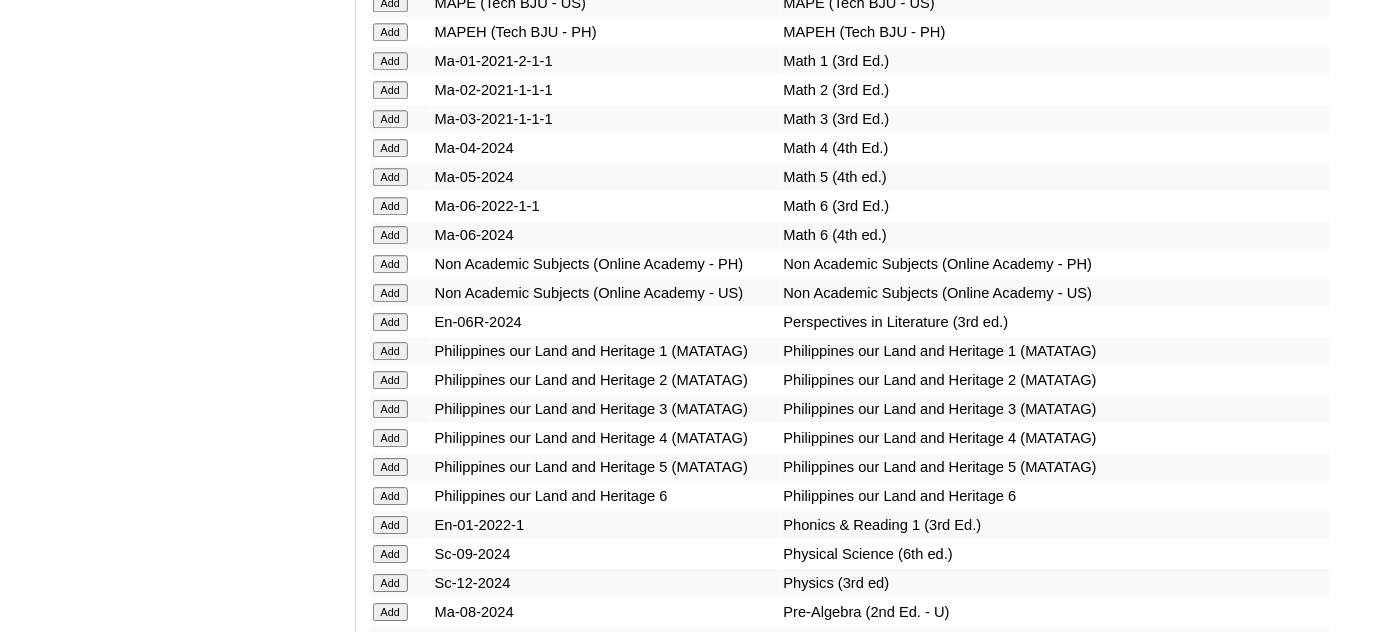 scroll, scrollTop: 6818, scrollLeft: 0, axis: vertical 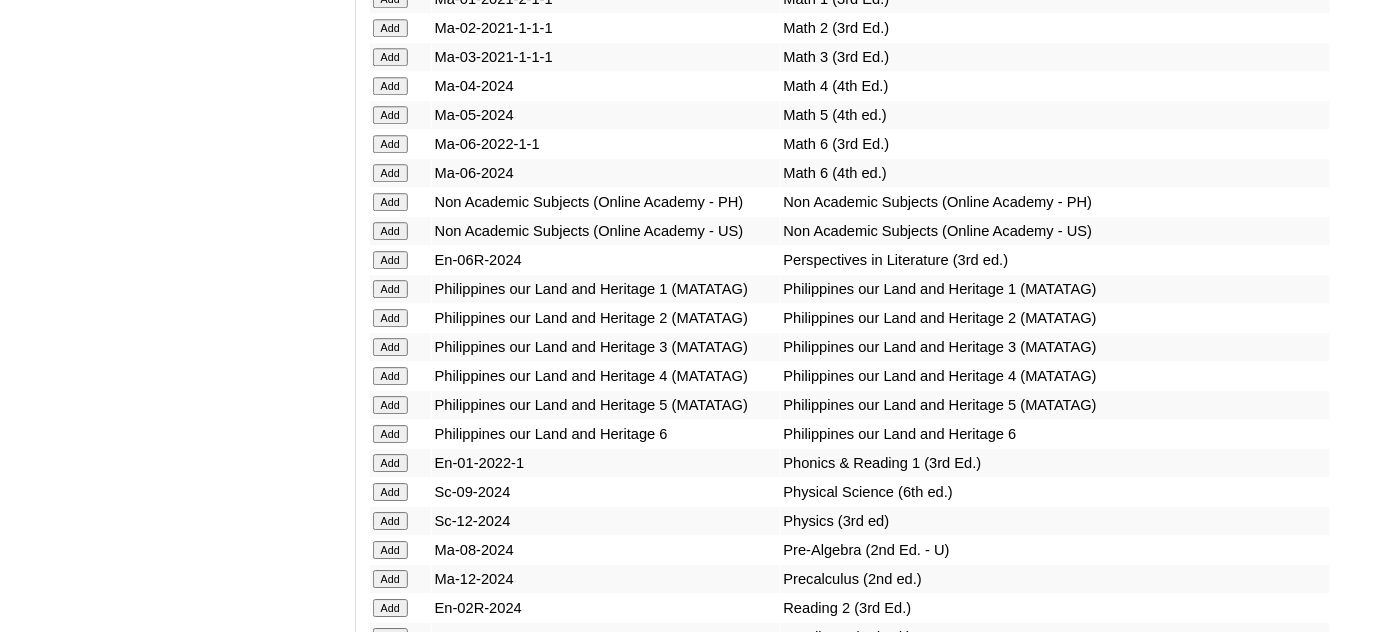 click on "Add" at bounding box center [390, -6442] 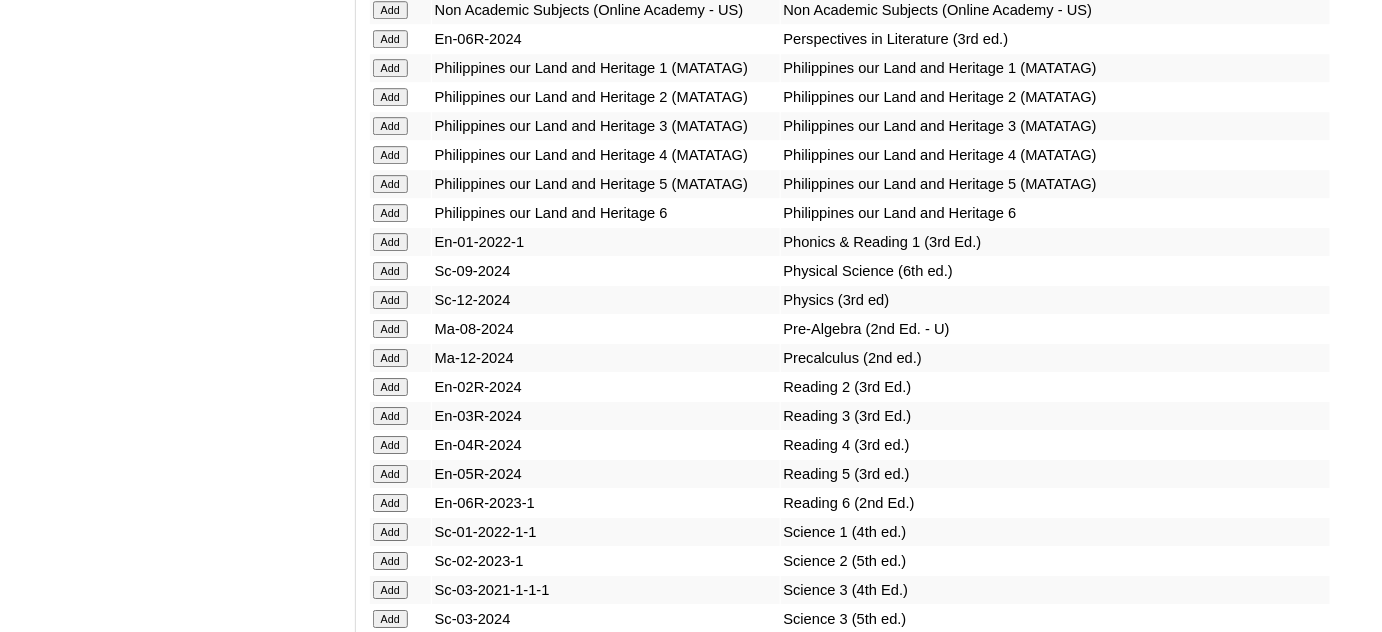 scroll, scrollTop: 7090, scrollLeft: 0, axis: vertical 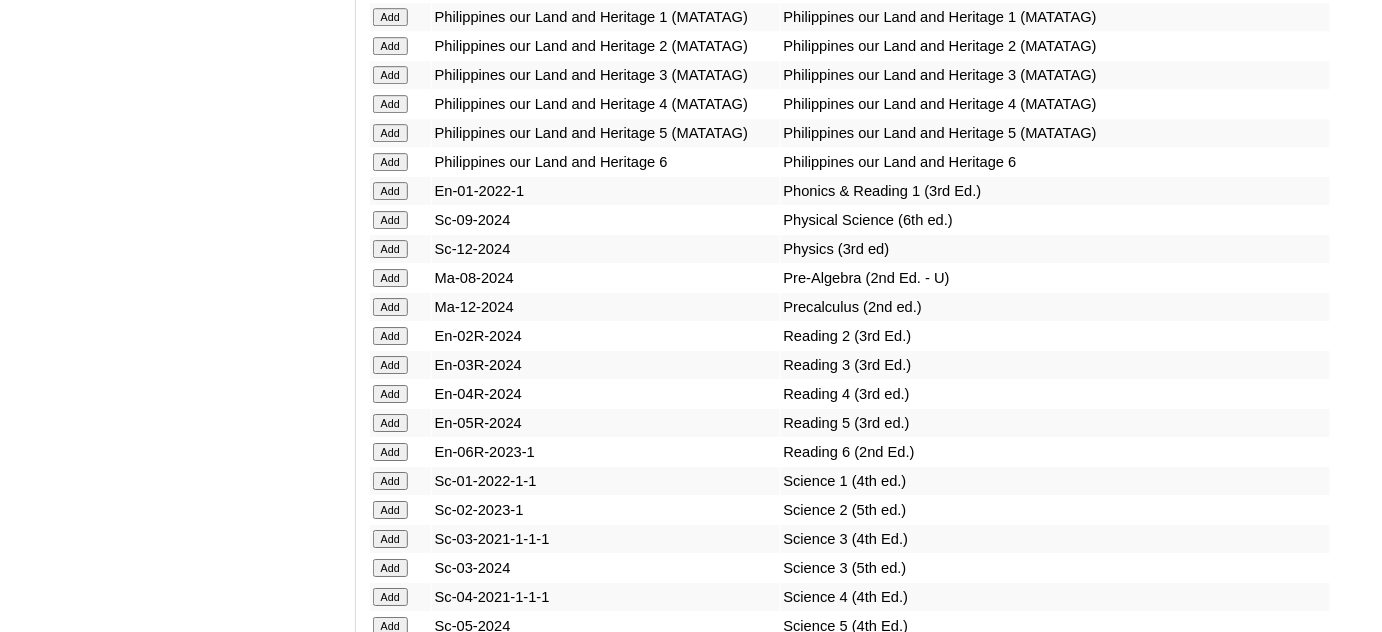 click on "Add" at bounding box center (390, -6714) 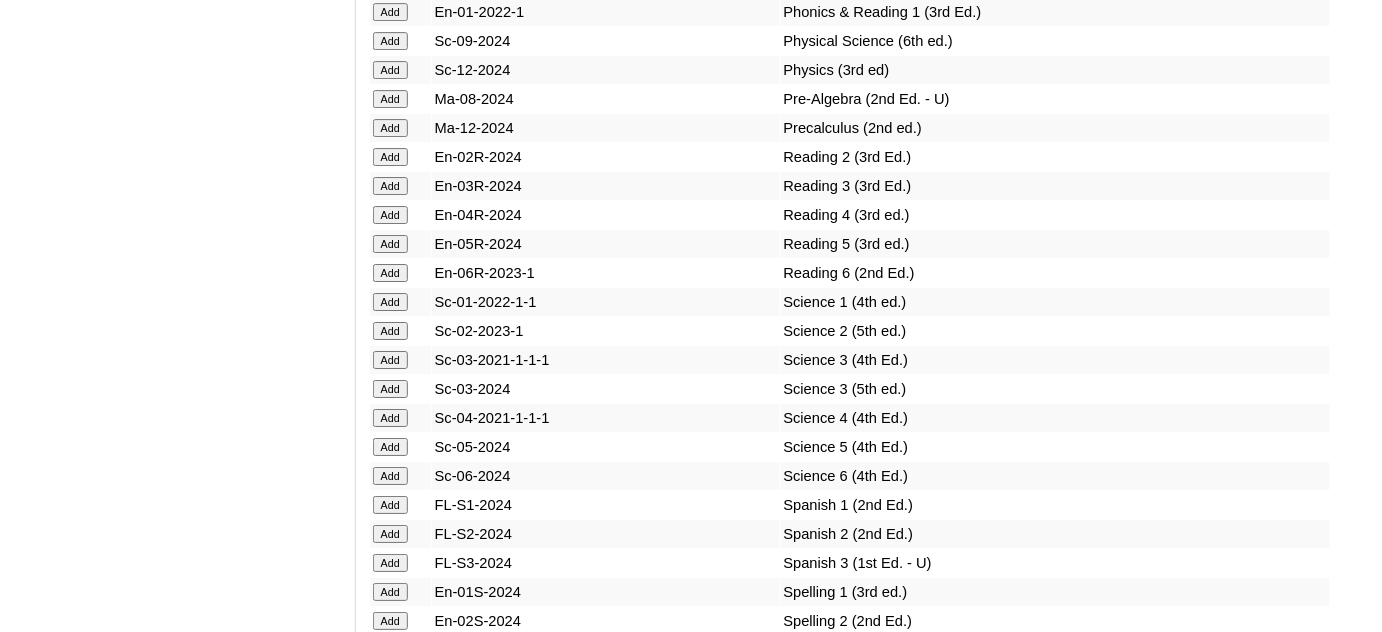scroll, scrollTop: 7272, scrollLeft: 0, axis: vertical 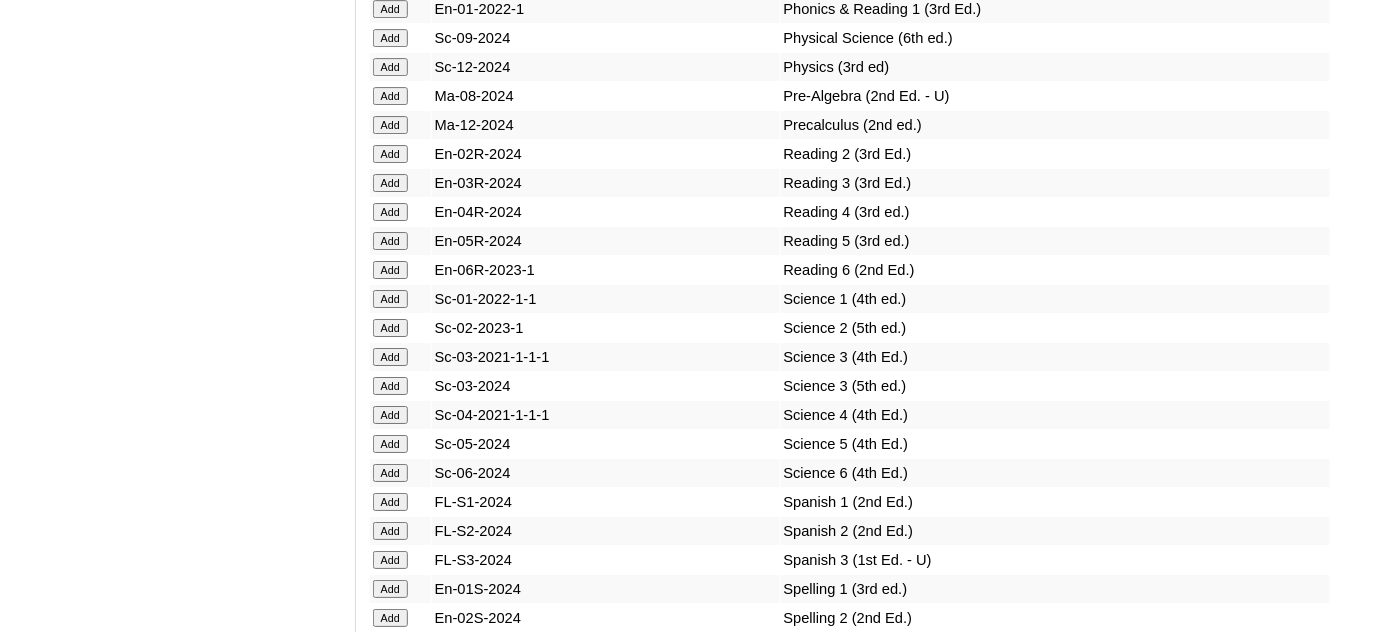 click on "Add" at bounding box center (390, -6896) 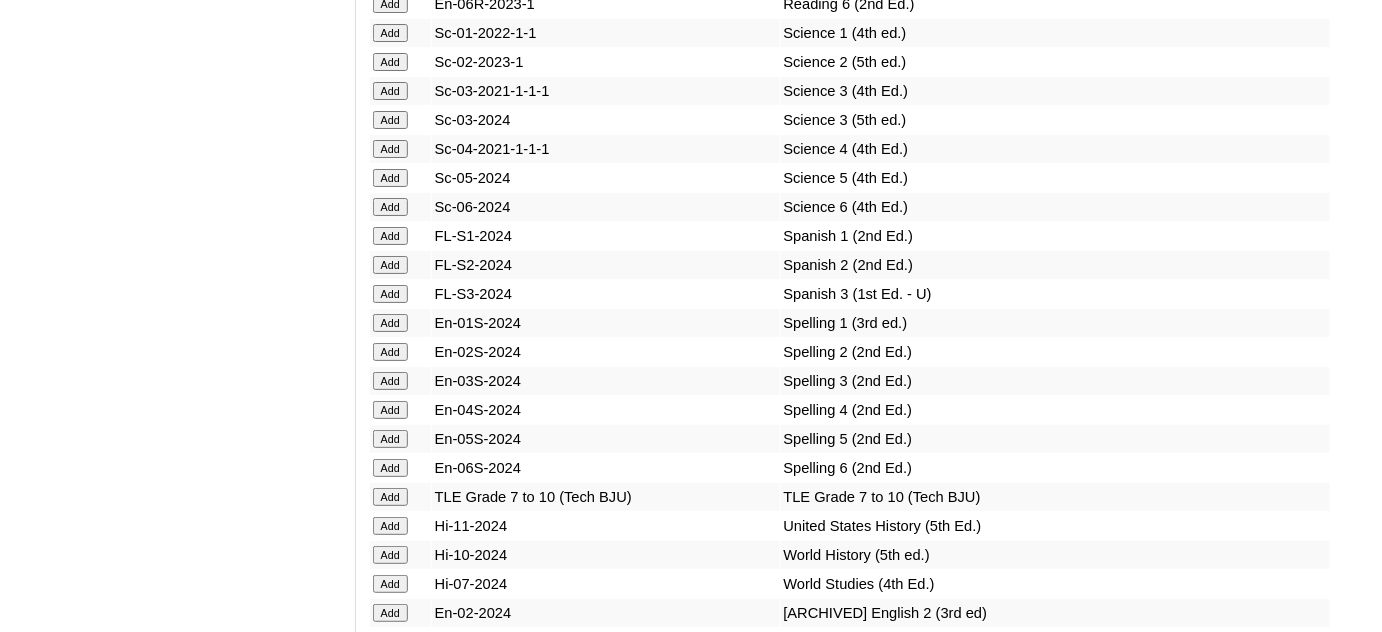 scroll, scrollTop: 7545, scrollLeft: 0, axis: vertical 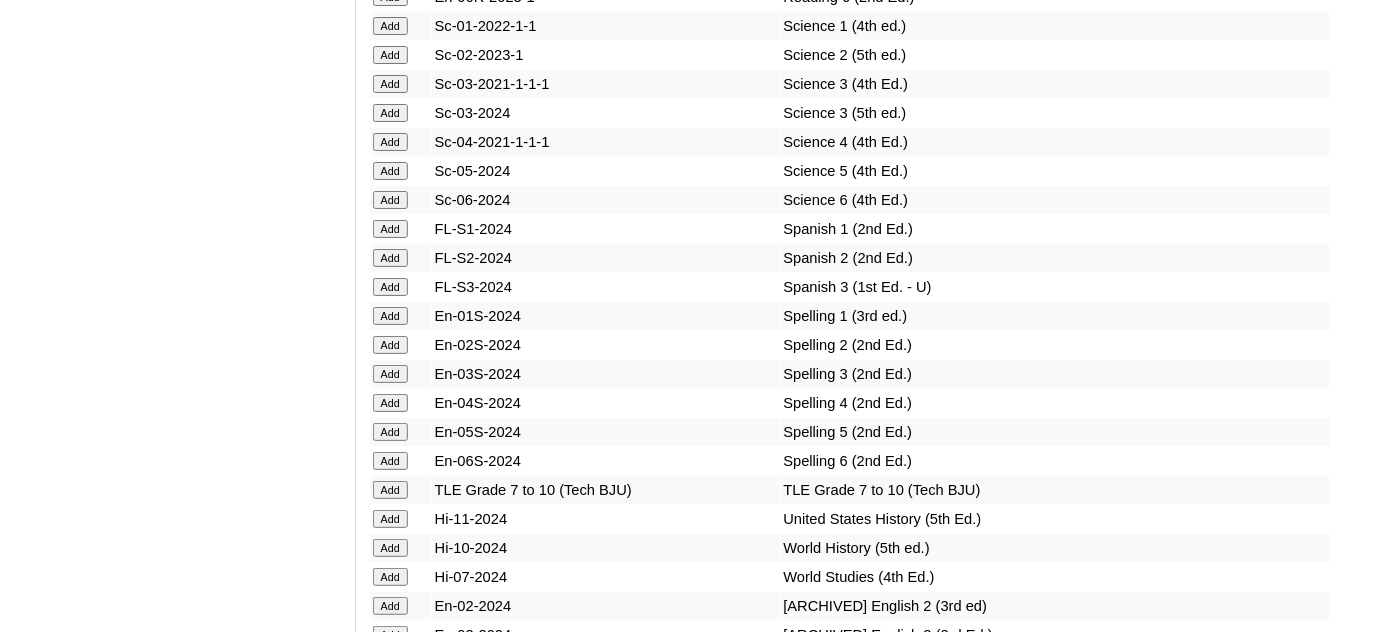 click on "Add" at bounding box center [390, -7169] 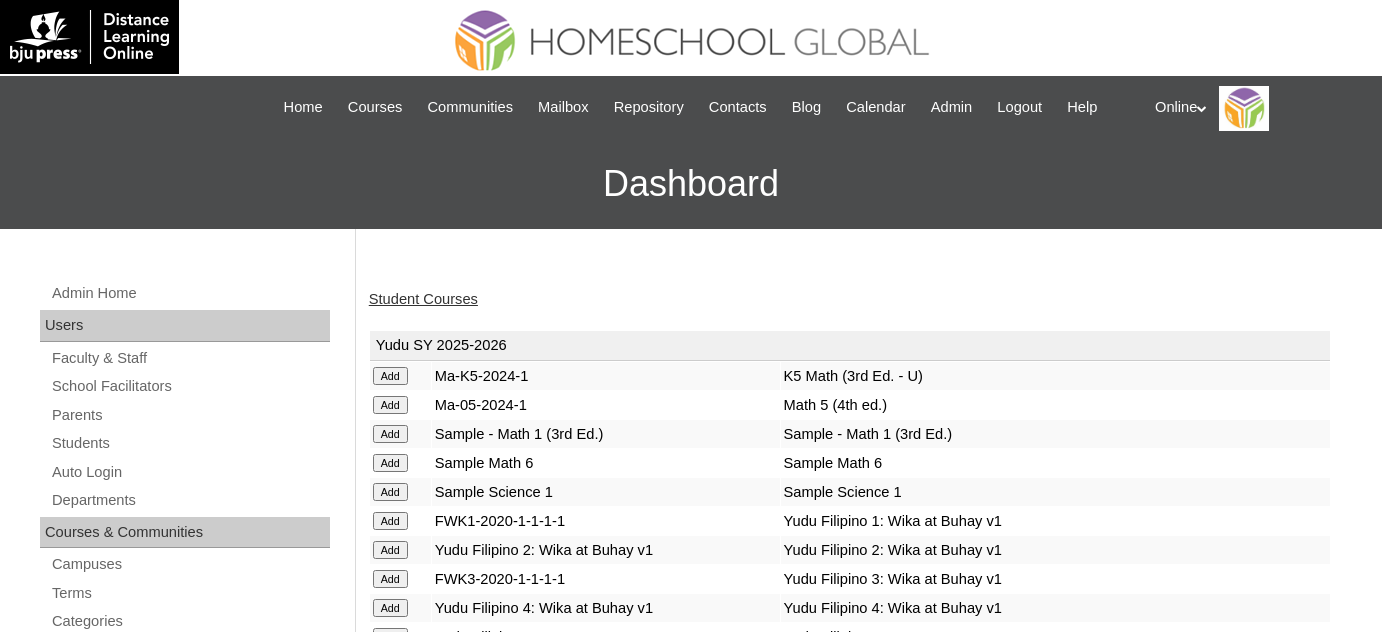 scroll, scrollTop: 0, scrollLeft: 0, axis: both 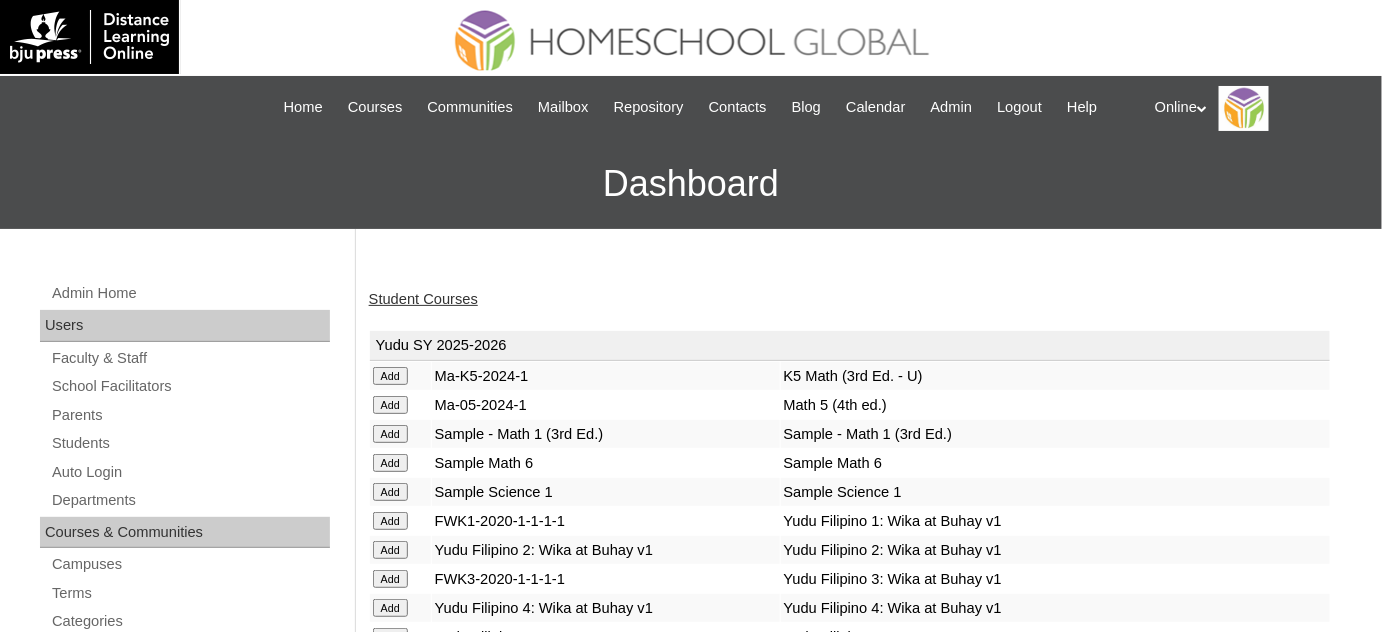 click on "Student Courses" at bounding box center [423, 299] 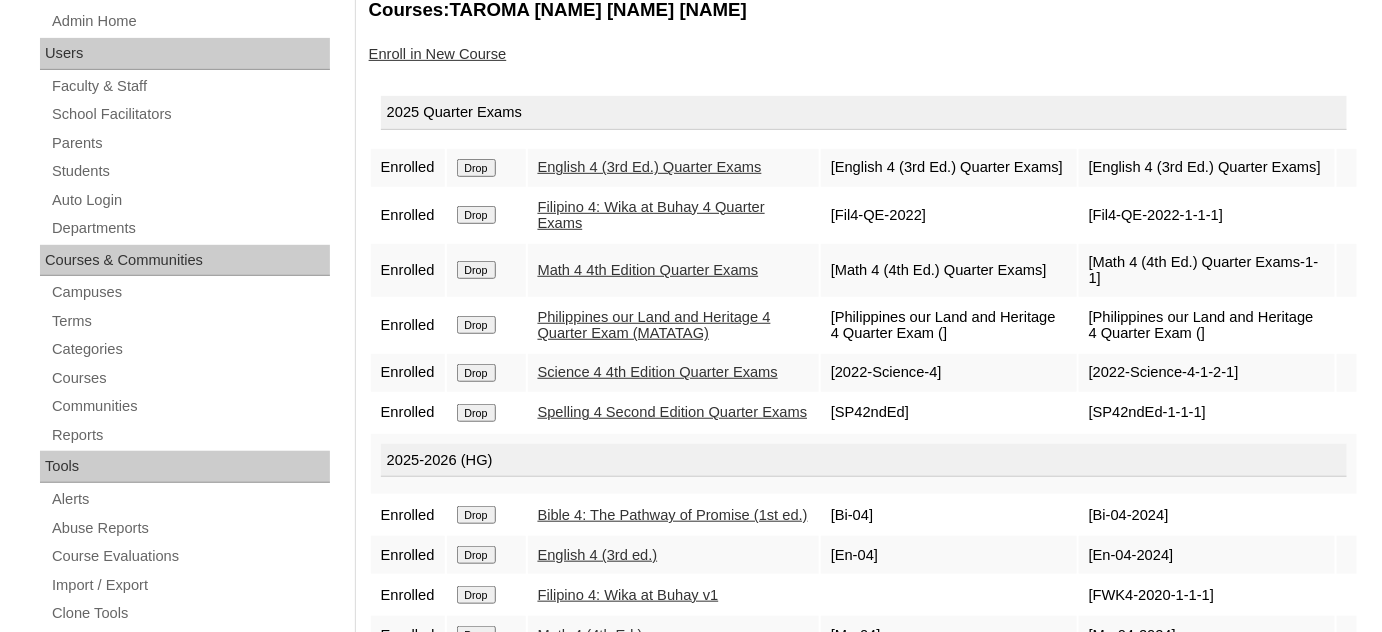 scroll, scrollTop: 0, scrollLeft: 0, axis: both 